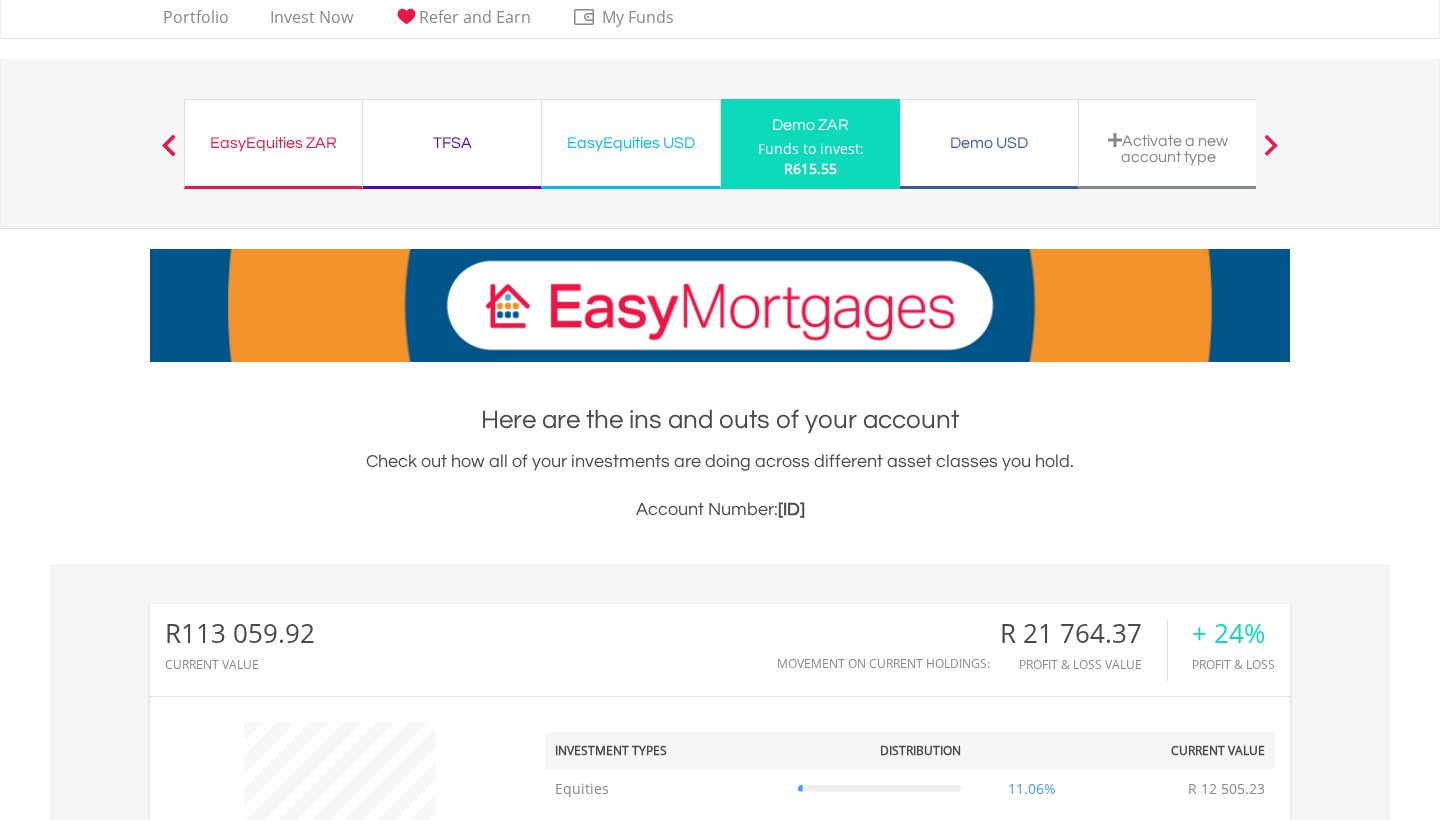 scroll, scrollTop: 190, scrollLeft: 0, axis: vertical 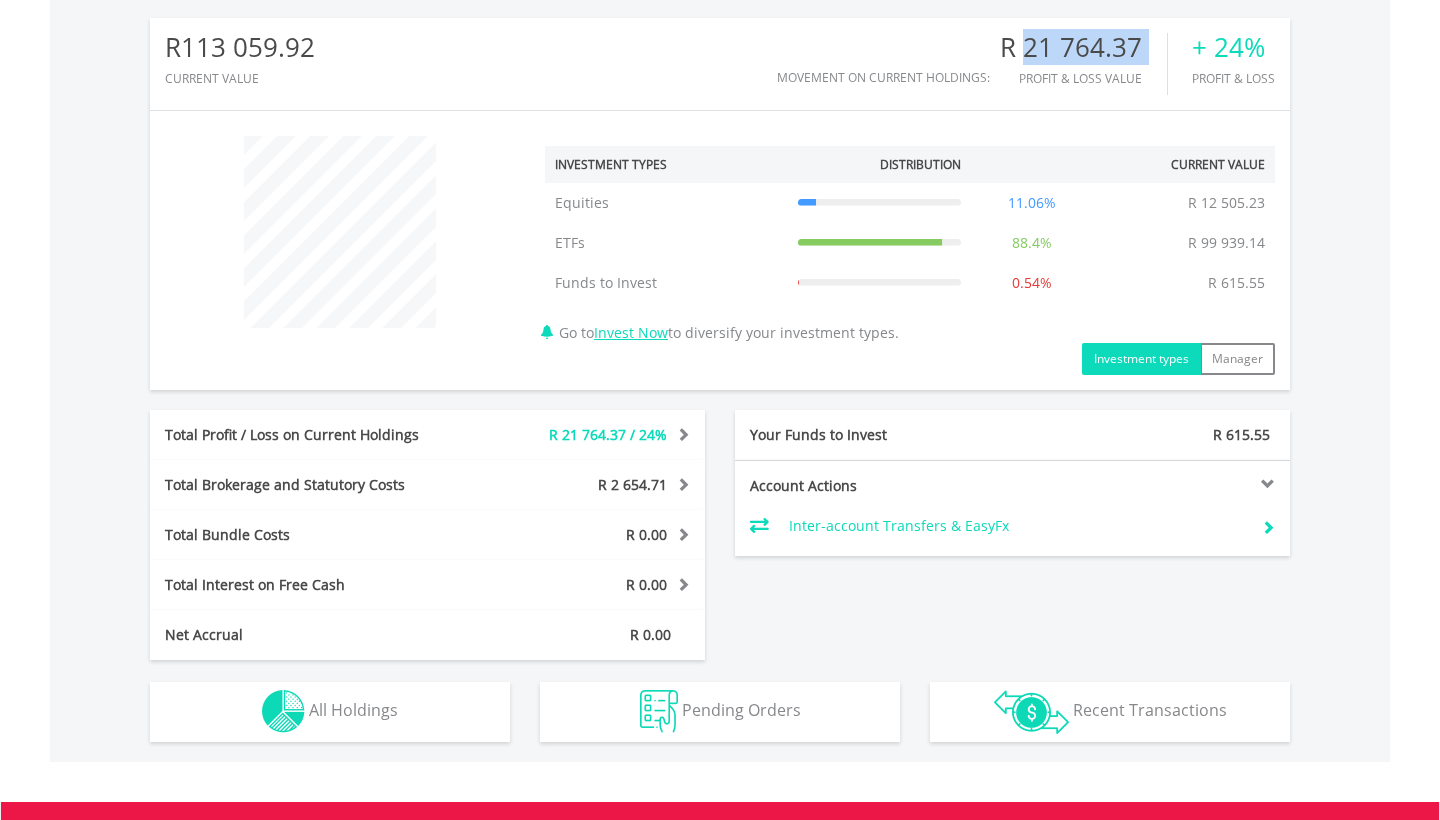 drag, startPoint x: 1028, startPoint y: 53, endPoint x: 1157, endPoint y: 61, distance: 129.24782 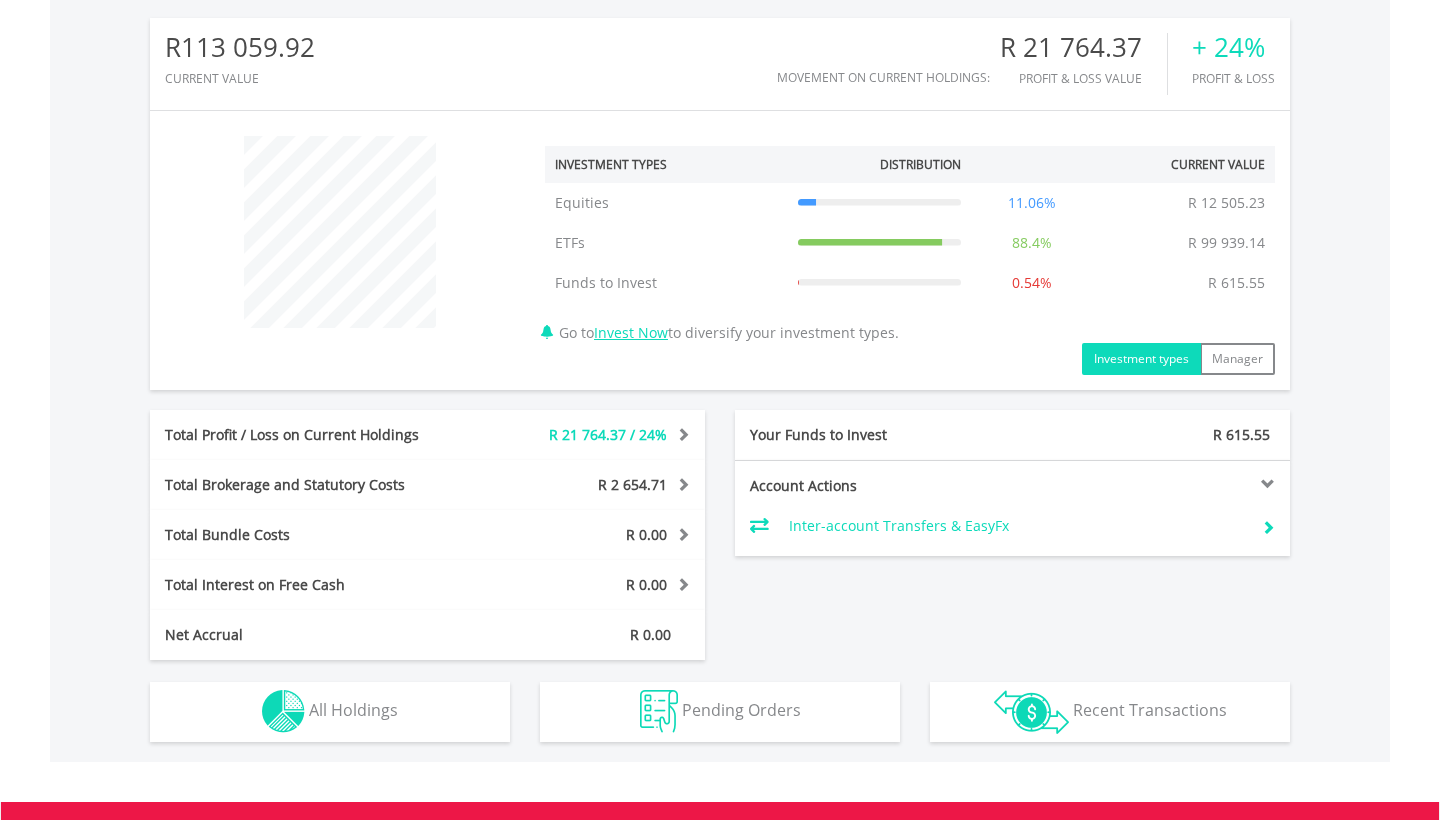 click on "R 21 764.37
Profit & Loss Value" at bounding box center [1084, 64] 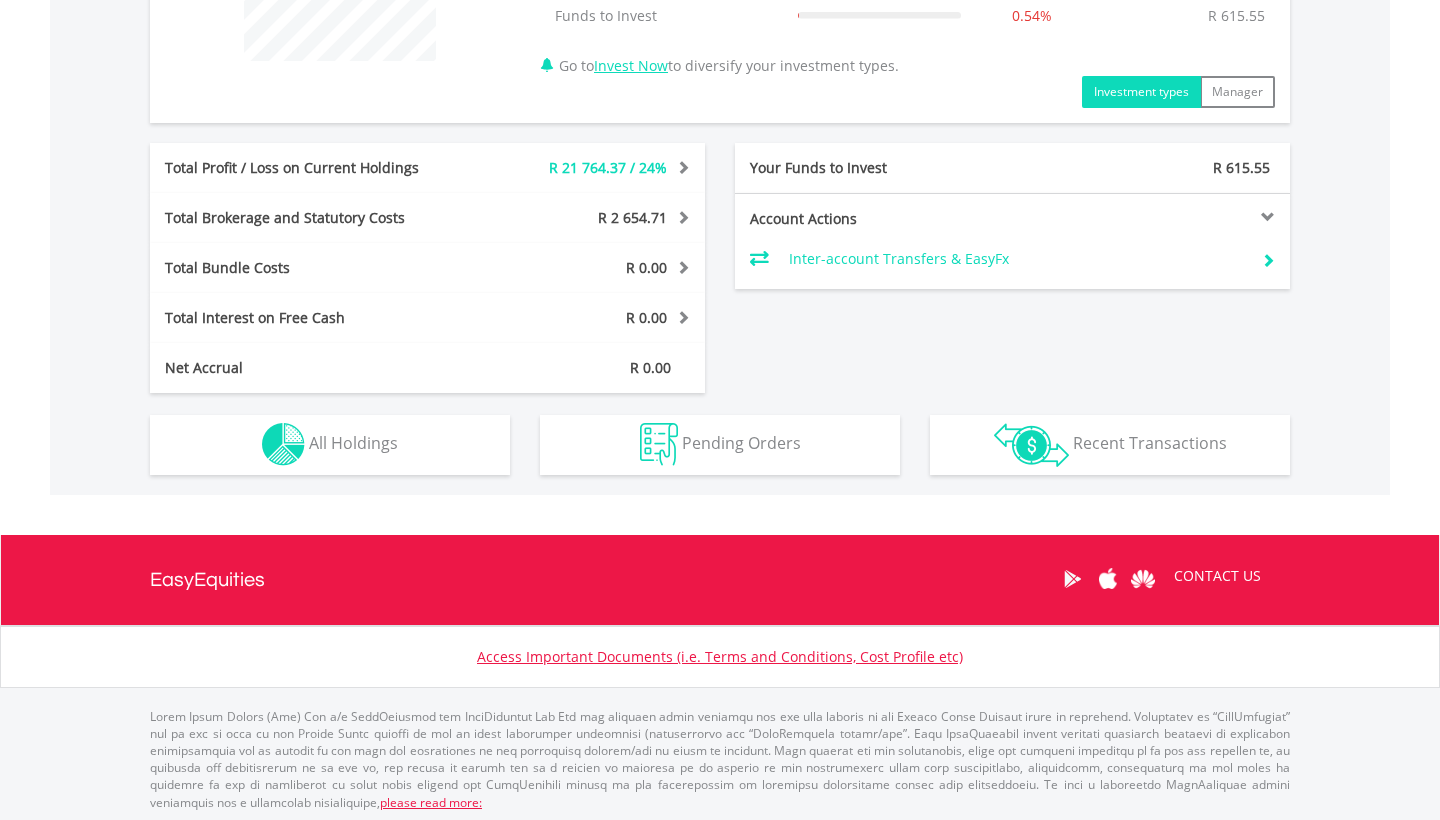 scroll, scrollTop: 894, scrollLeft: 0, axis: vertical 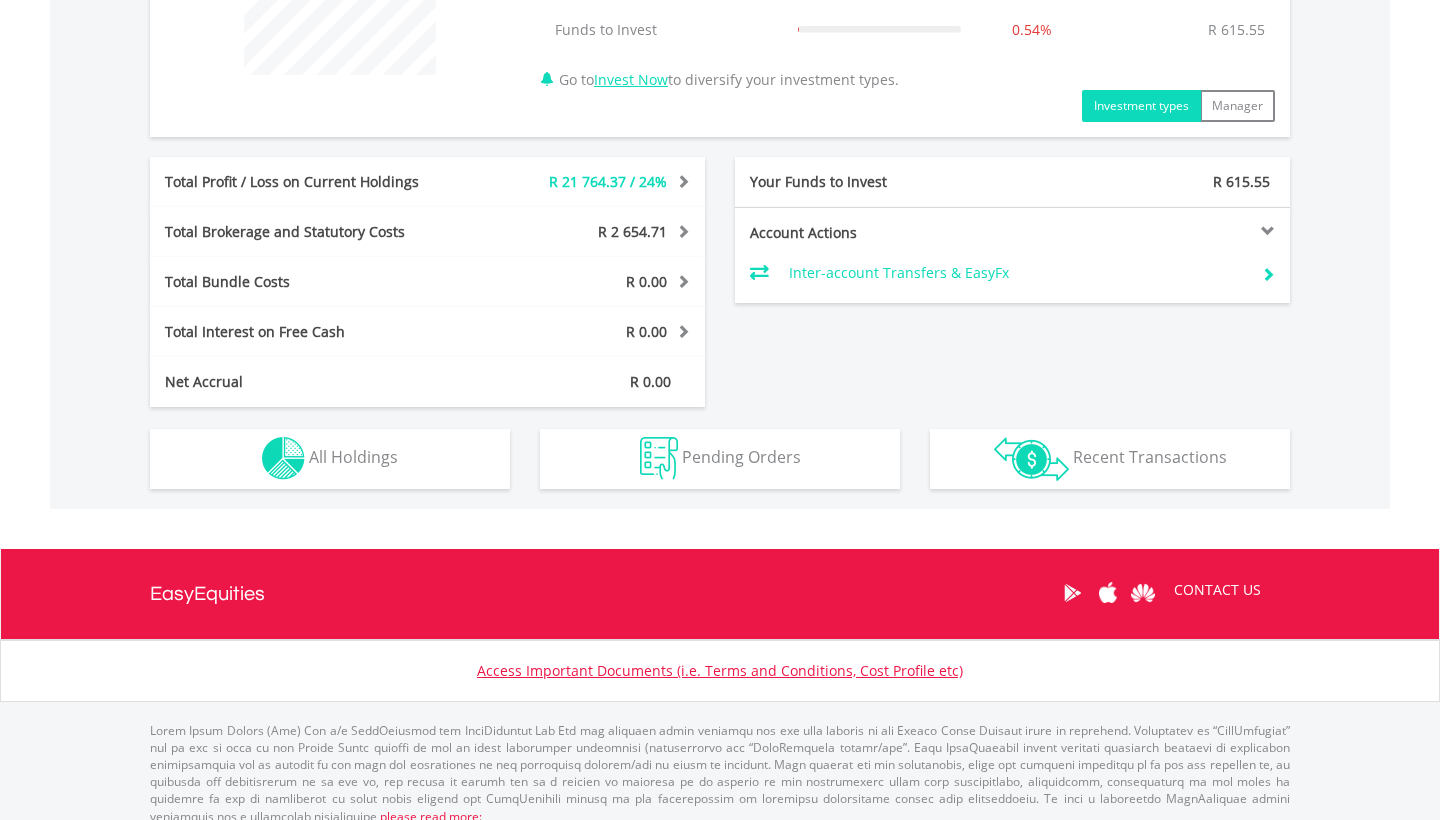 click on "Holdings
All Holdings" at bounding box center [330, 459] 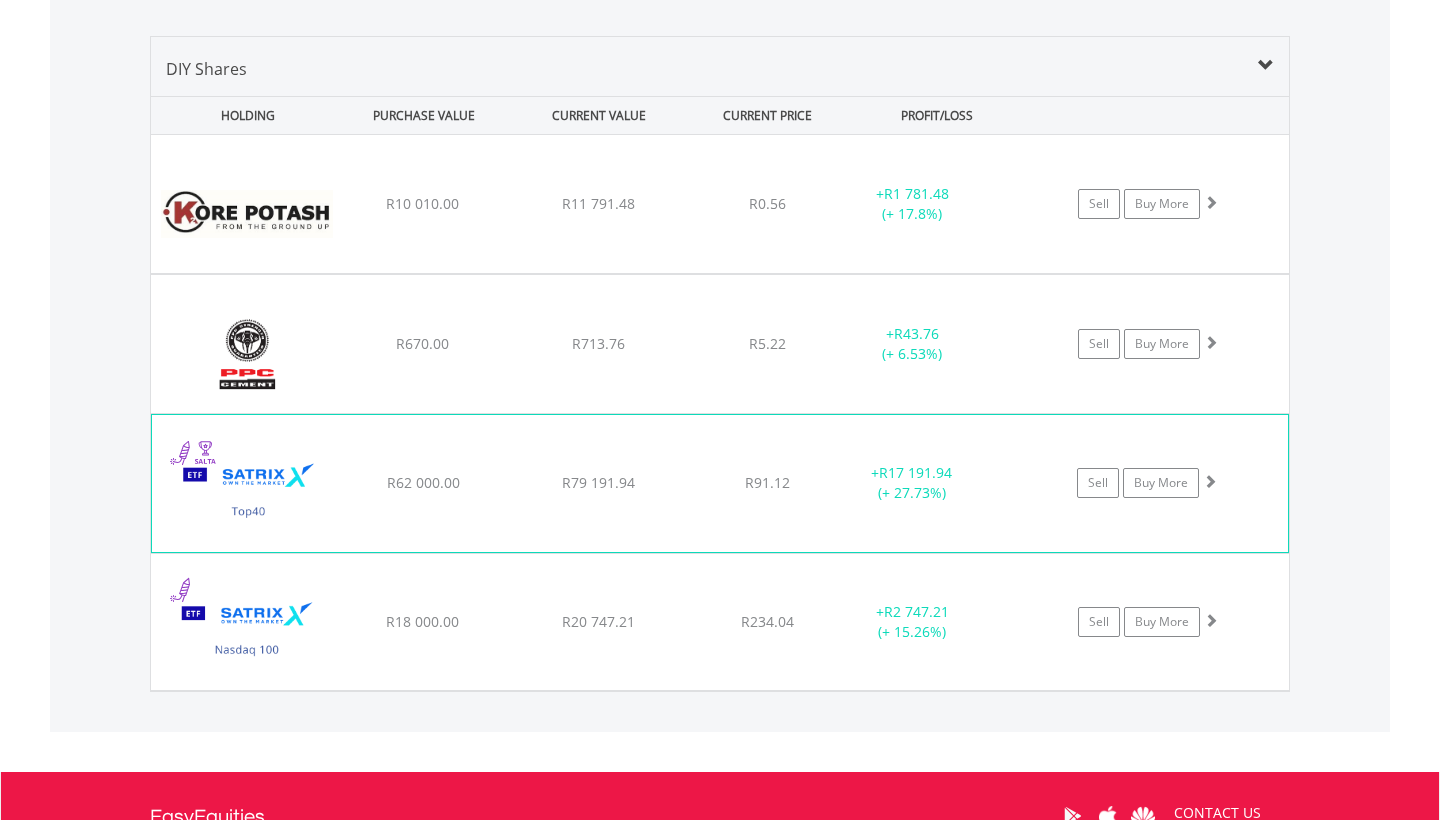 scroll, scrollTop: 1397, scrollLeft: 0, axis: vertical 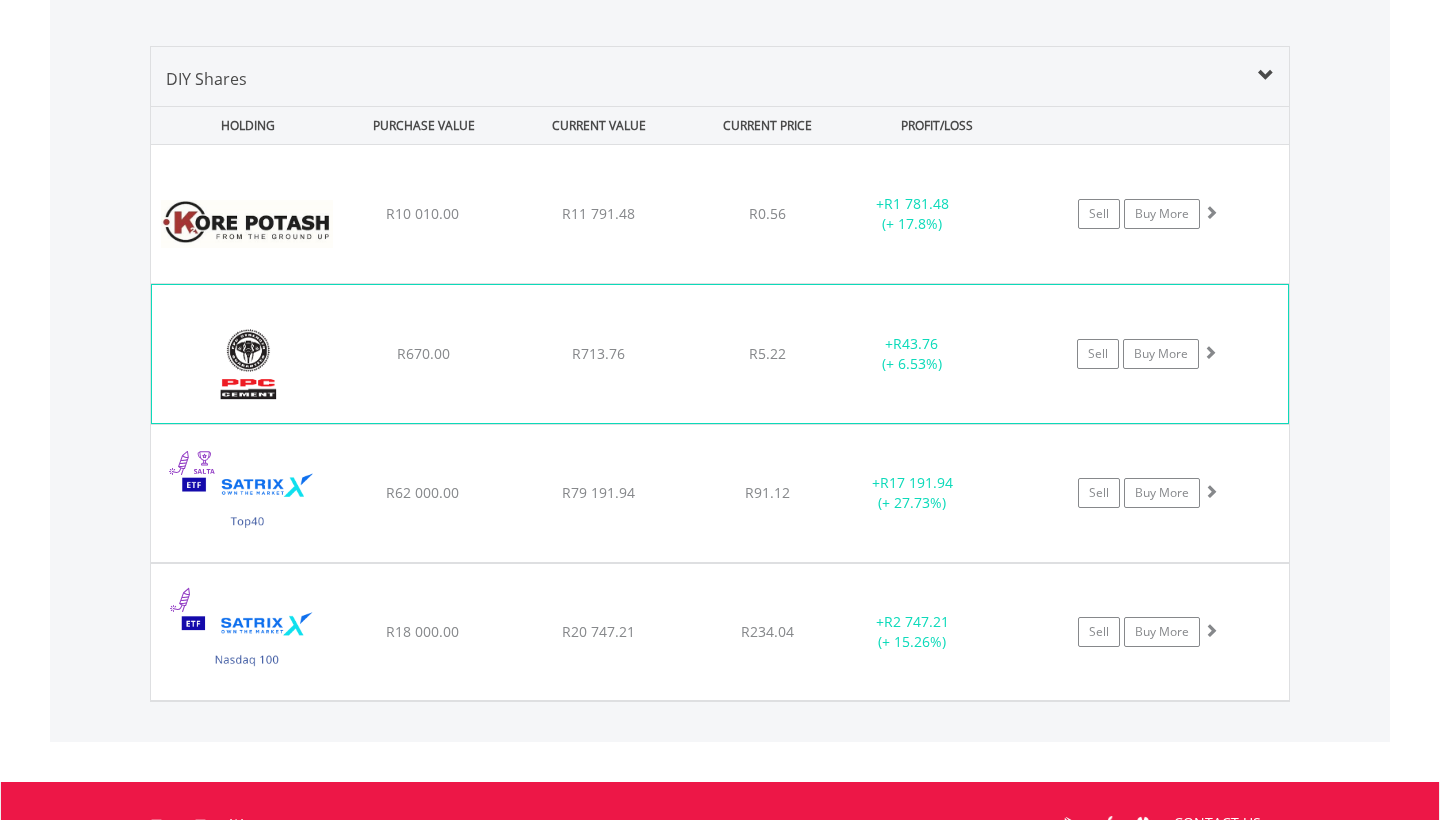 click on "PPC Limited
R670.00
R713.76
R5.22
+  R43.76 (+ 6.53%)
Sell
Buy More" at bounding box center (720, 214) 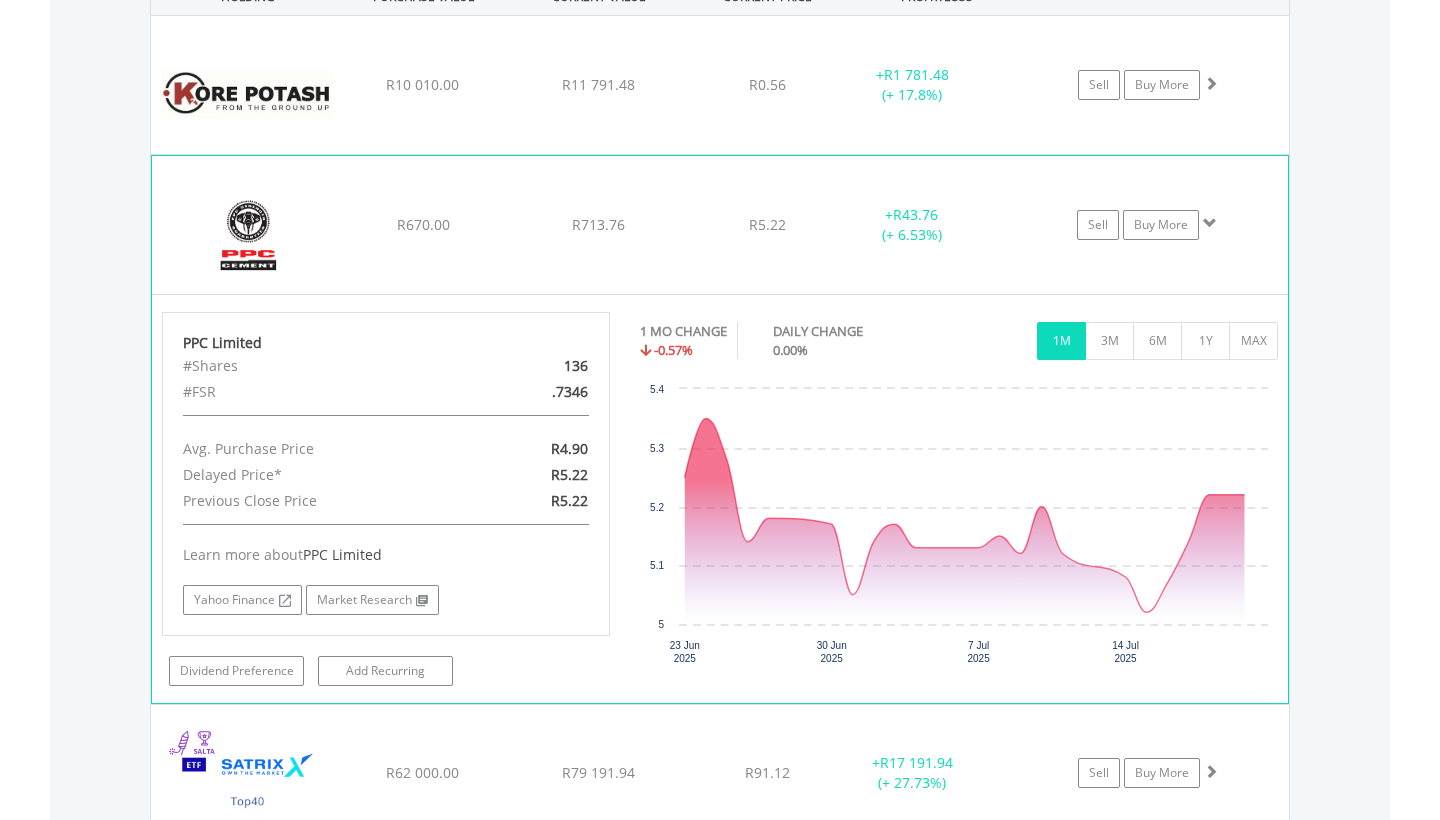scroll, scrollTop: 1527, scrollLeft: 0, axis: vertical 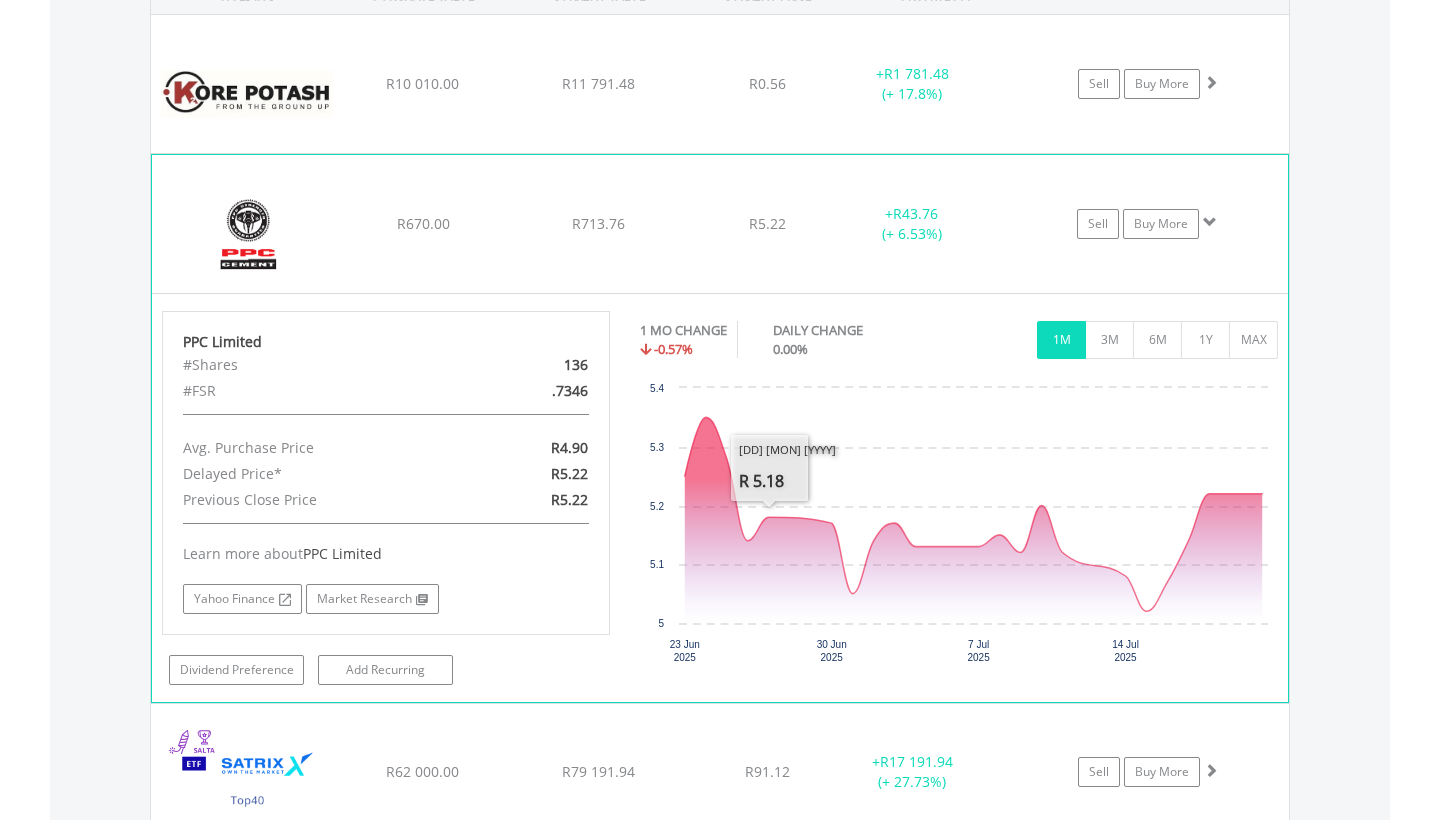 click on "﻿
PPC Limited
R670.00
R713.76
R5.22
+  R43.76 (+ 6.53%)
Sell
Buy More" at bounding box center [720, 84] 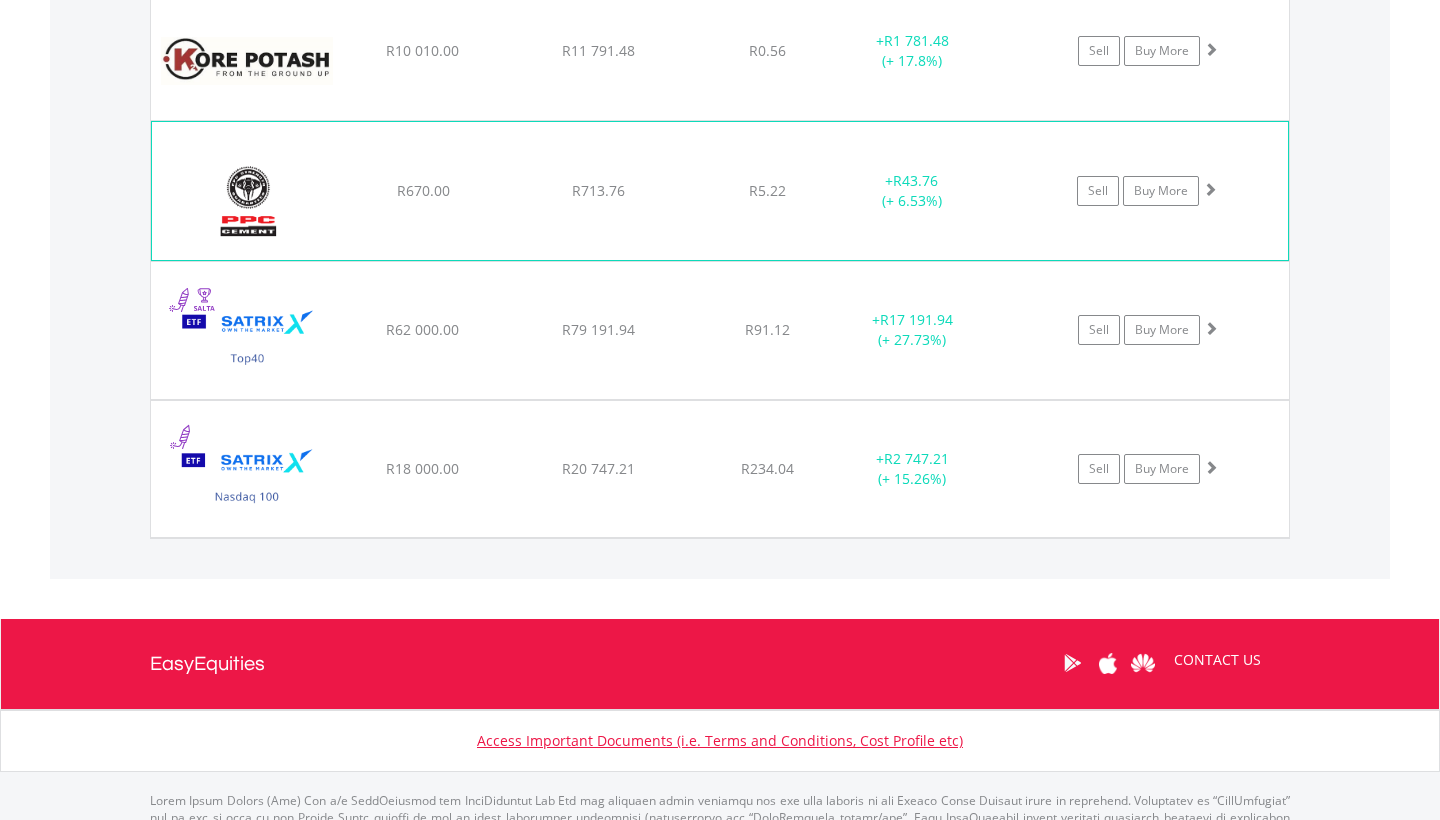 scroll, scrollTop: 1563, scrollLeft: 0, axis: vertical 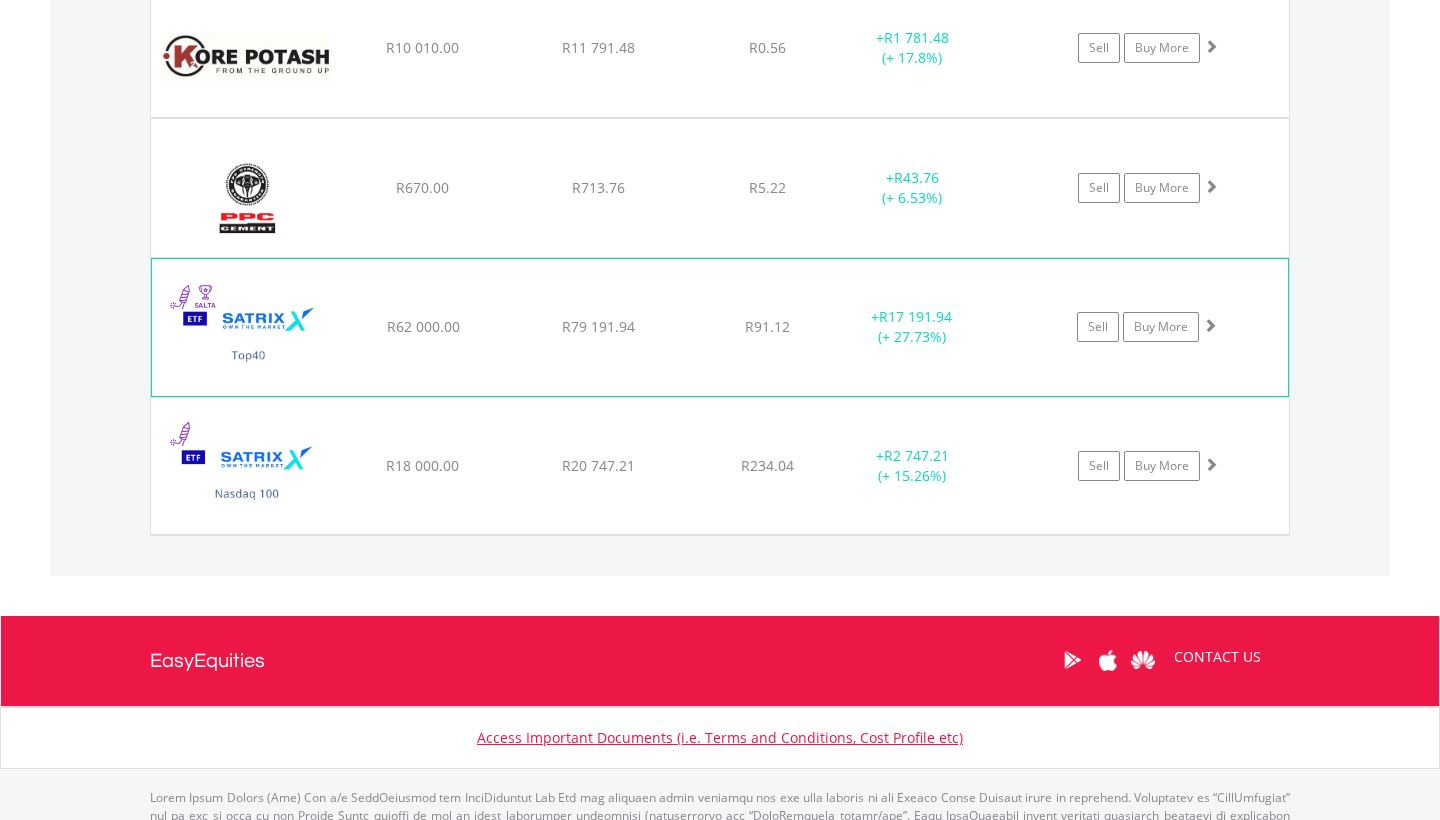 click on "Sell
Buy More" at bounding box center (1158, 48) 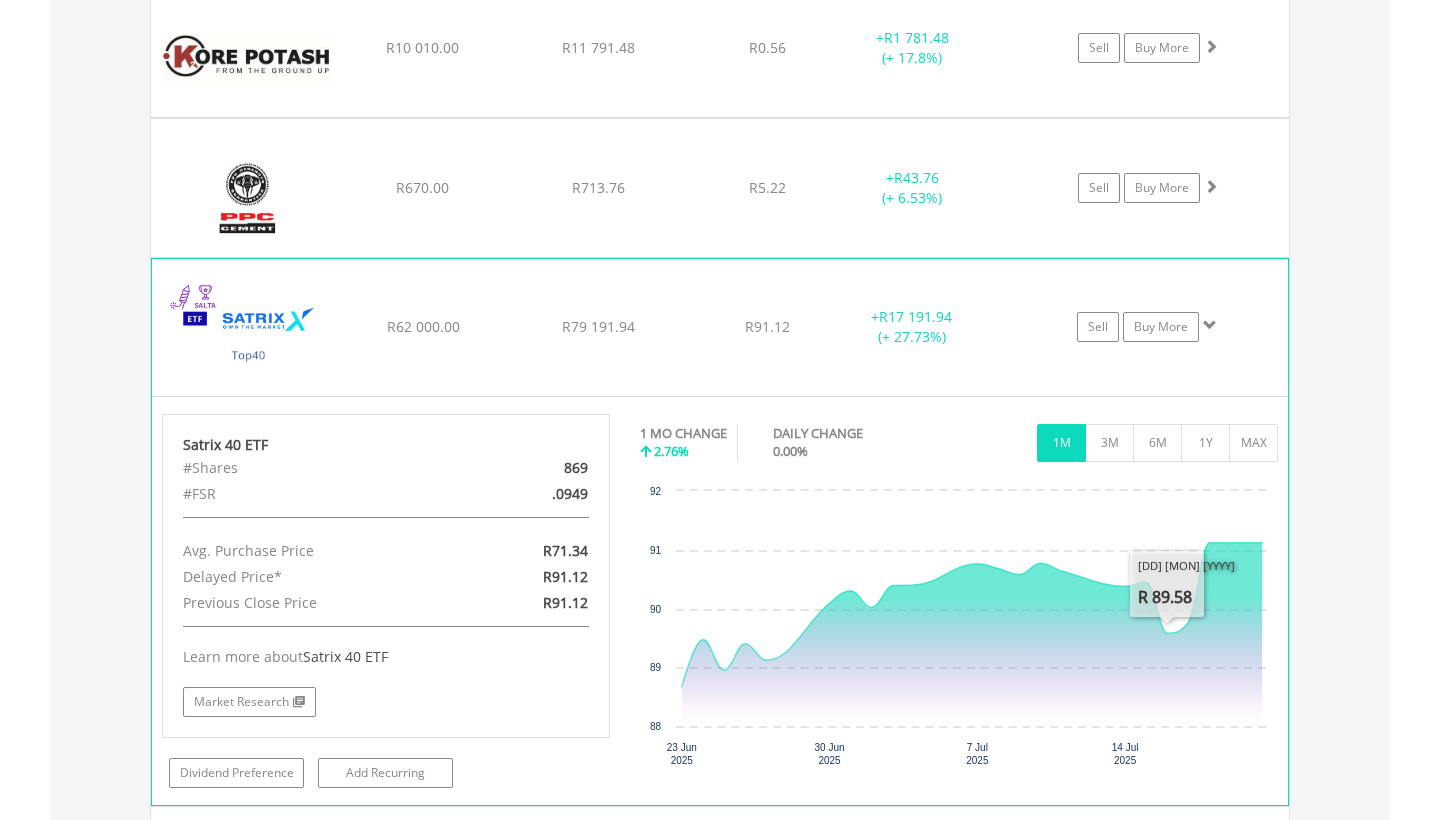 click on "Satrix 40 ETF
R62 000.00
R79 191.94
R91.12
+  R17 191.94 (+ 27.73%)
Sell
Buy More" at bounding box center [720, 48] 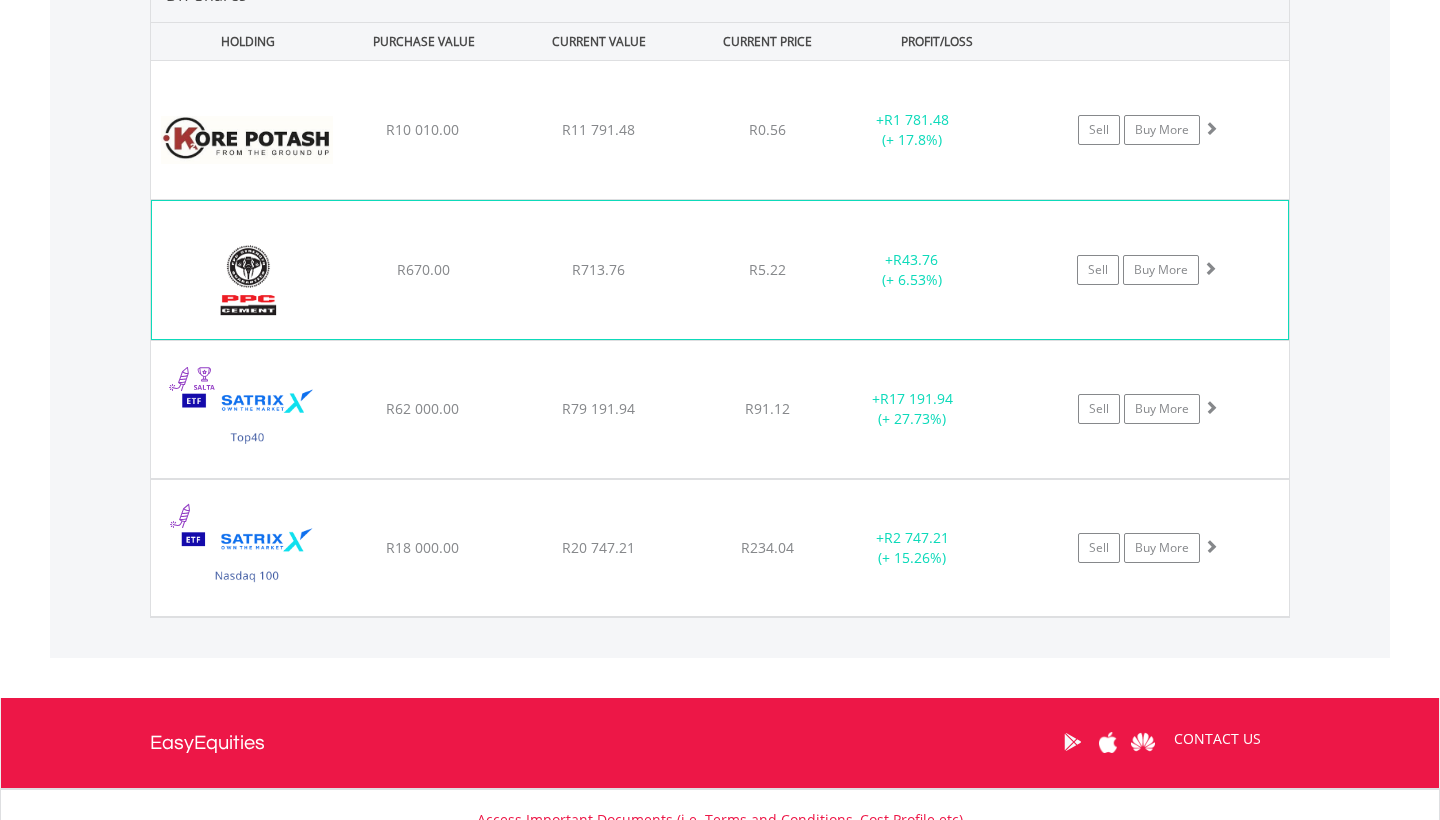 scroll, scrollTop: 1478, scrollLeft: 0, axis: vertical 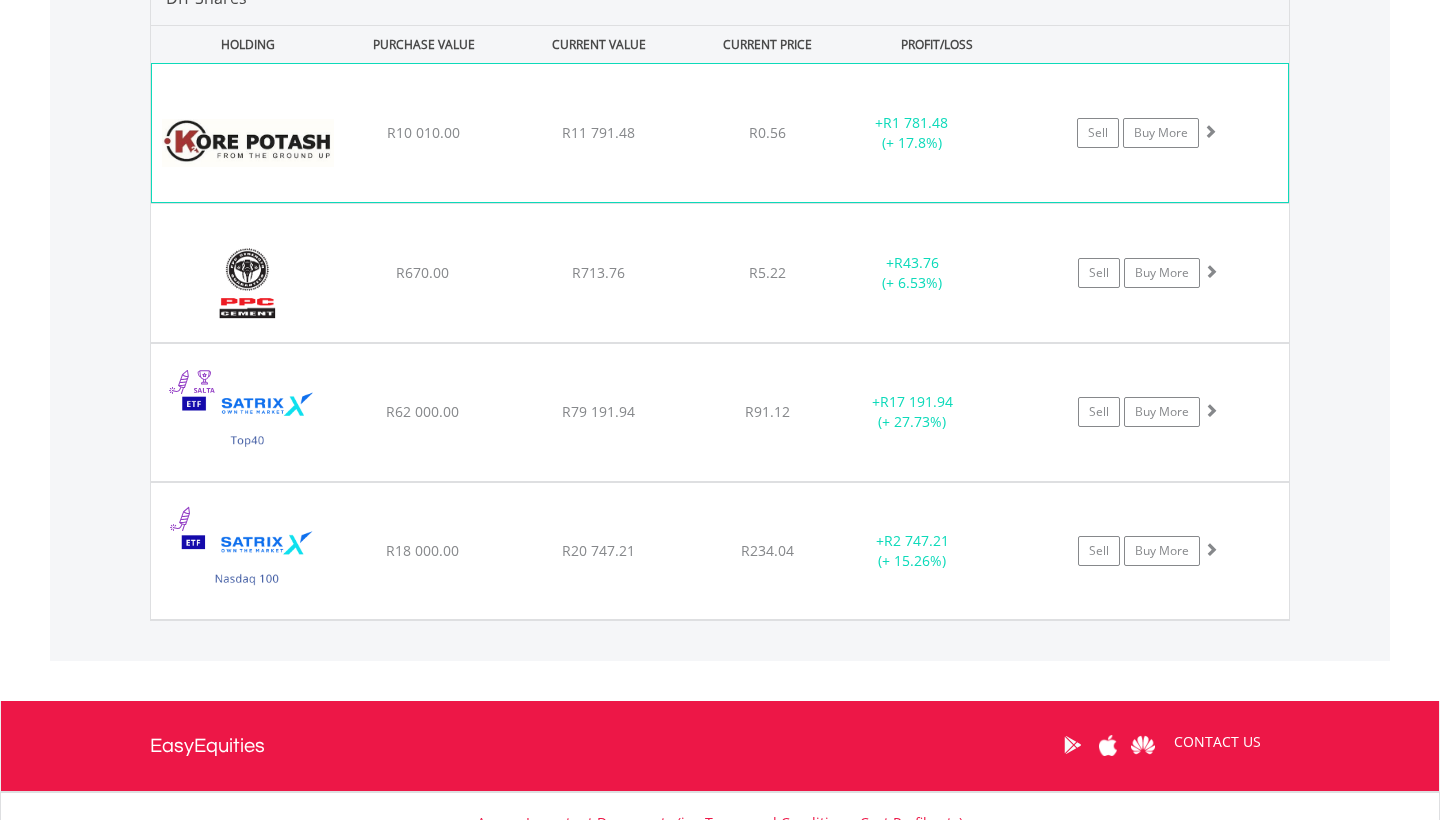 click on "+  R1 781.48 (+ 17.8%)" at bounding box center (937, 133) 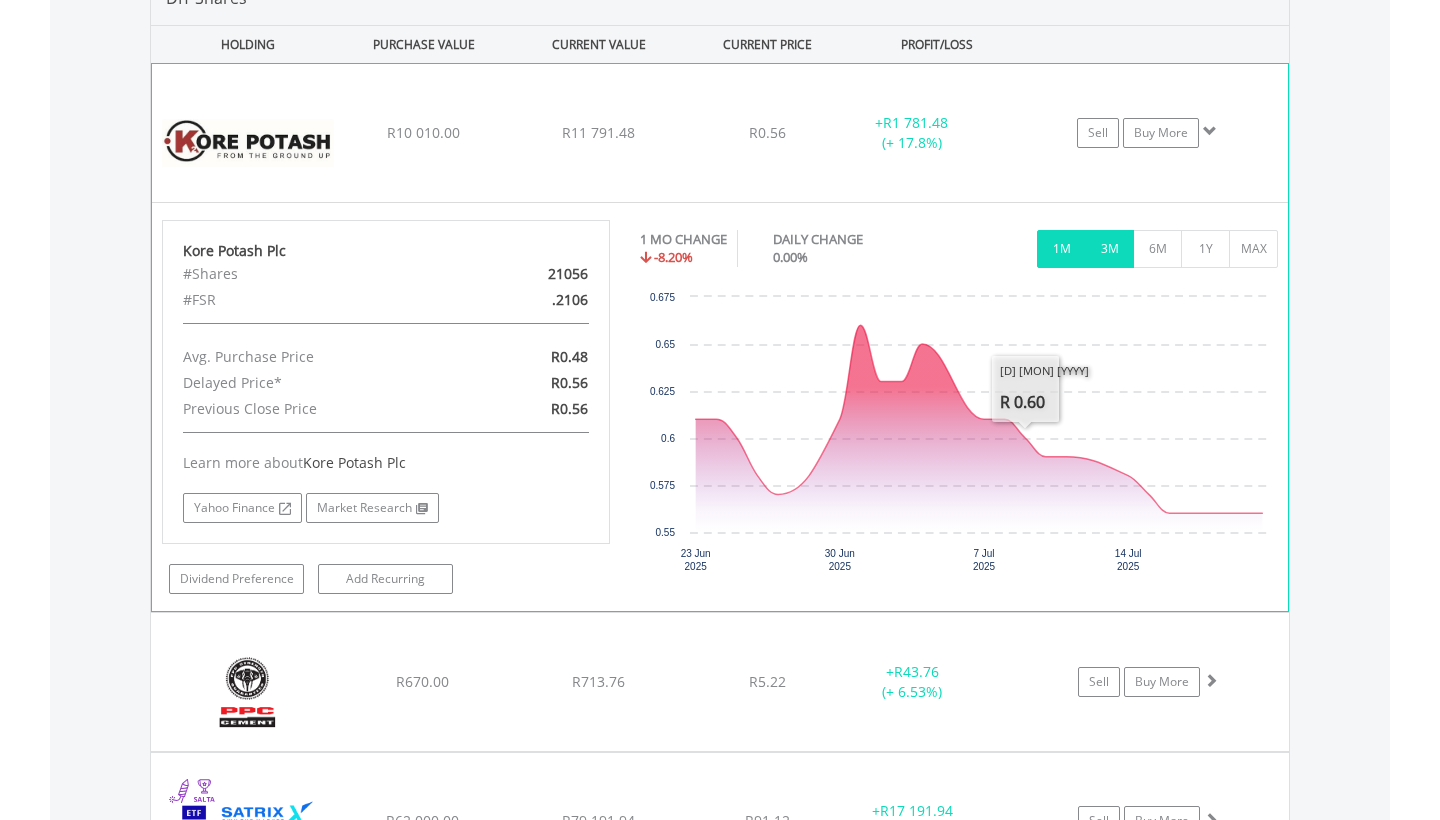 click on "3M" at bounding box center (1109, 249) 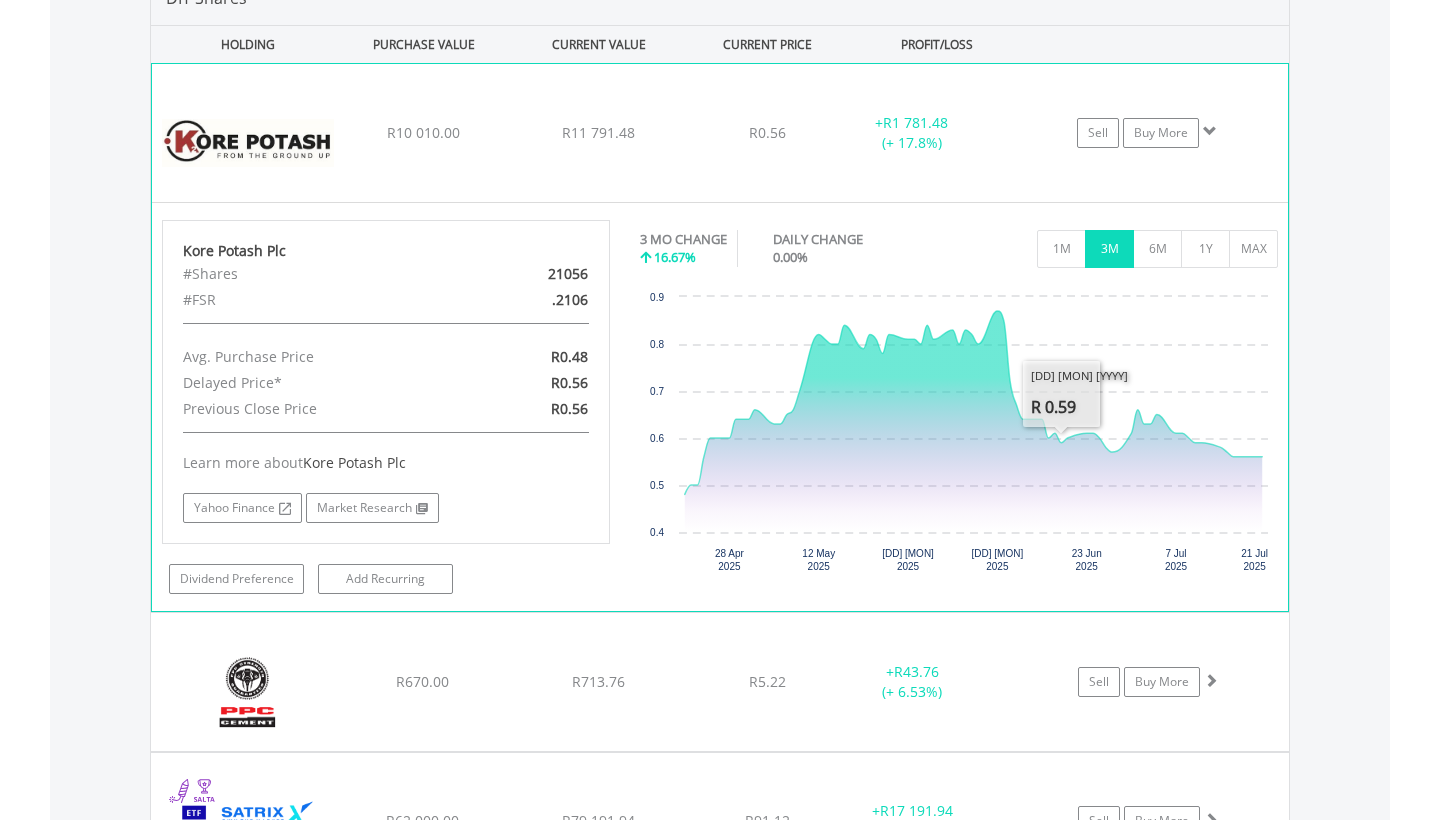 click on "Sell
Buy More" at bounding box center (1157, 133) 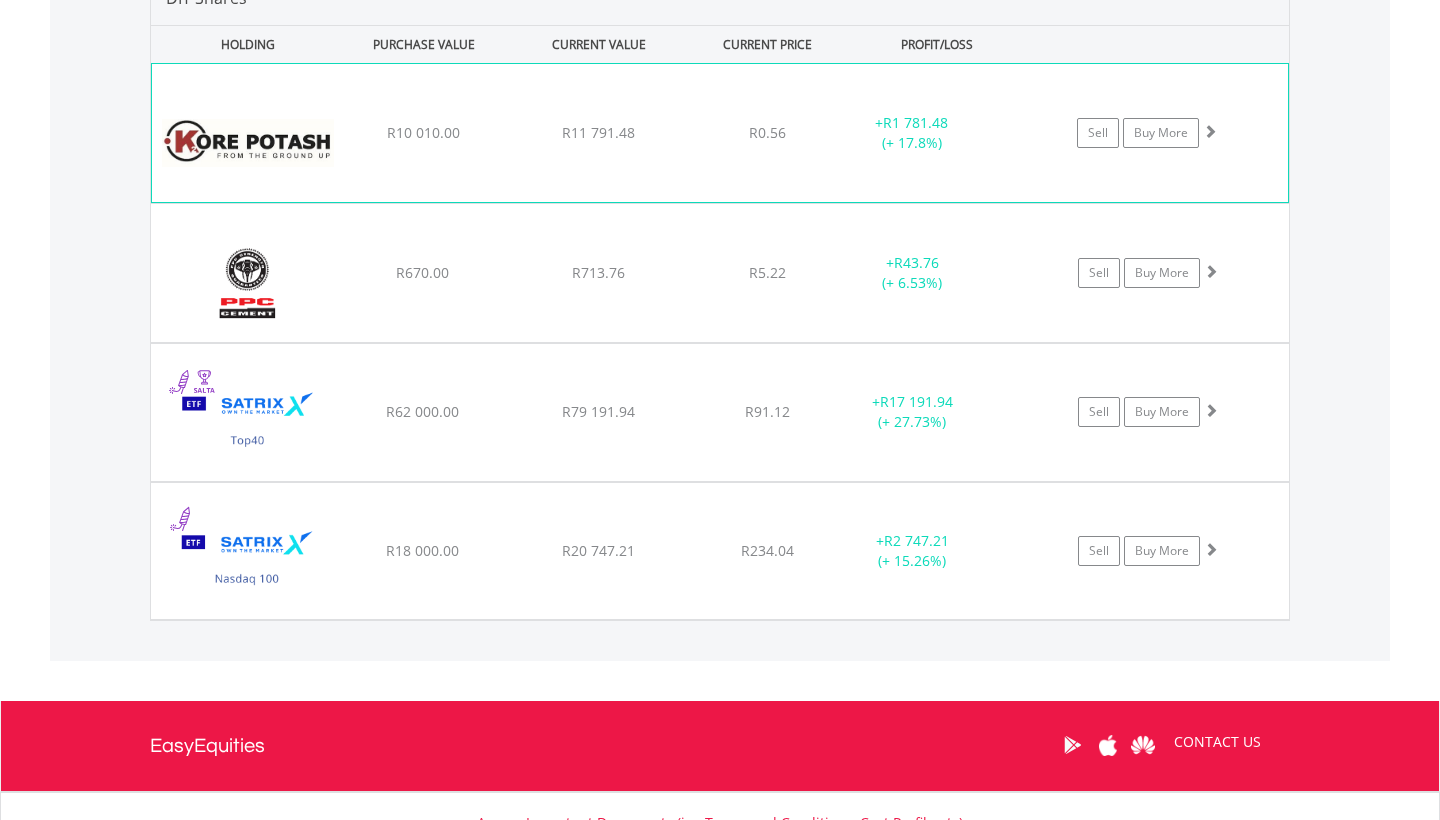 click on "Kore Potash Plc
R10 010.00
R11 791.48
R0.56
+  R1 781.48 (+ 17.8%)
Sell
Buy More" at bounding box center (720, 133) 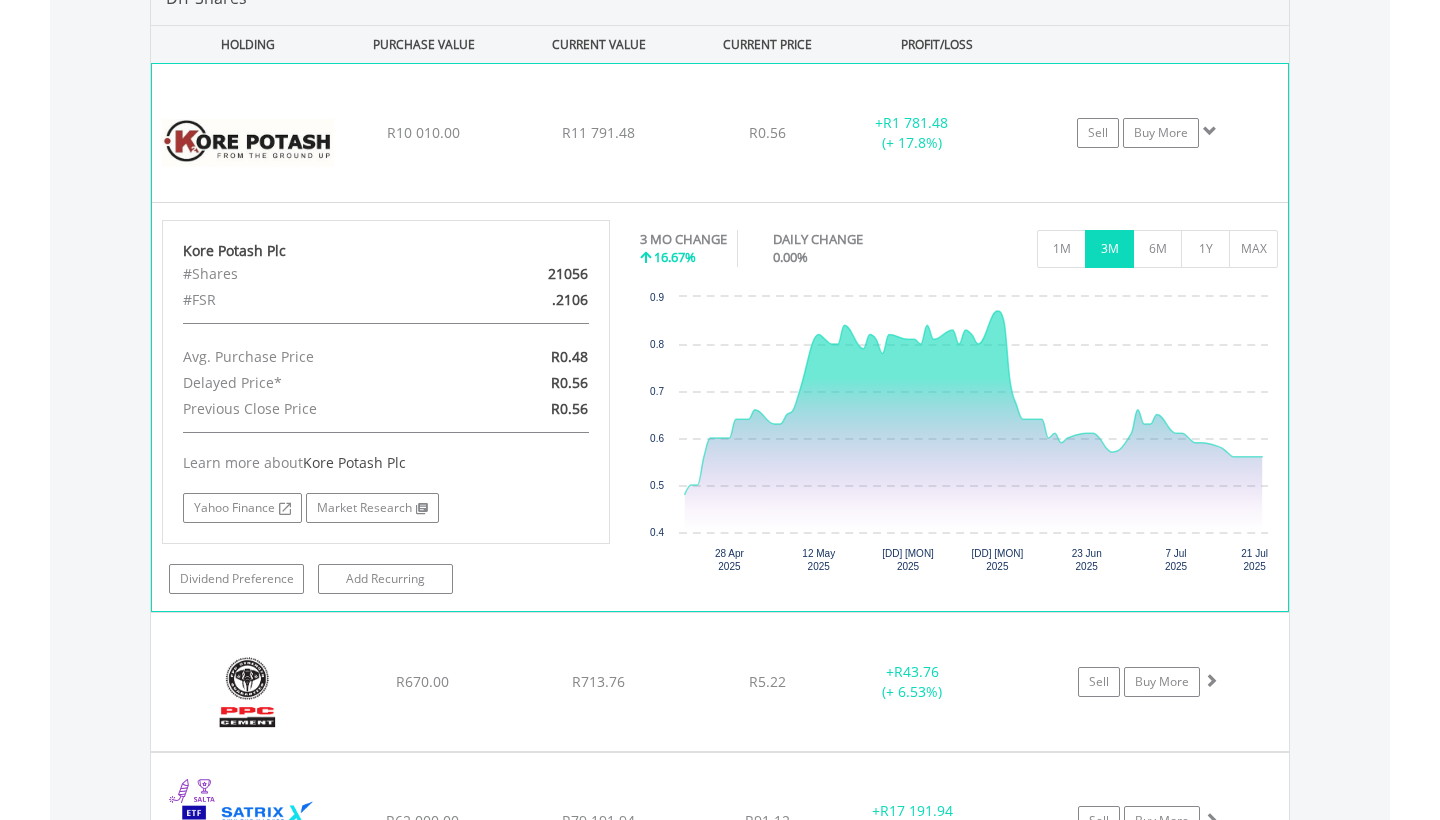 click on "Kore Potash Plc
R10 010.00
R11 791.48
R0.56
+  R1 781.48 (+ 17.8%)
Sell
Buy More" at bounding box center [720, 133] 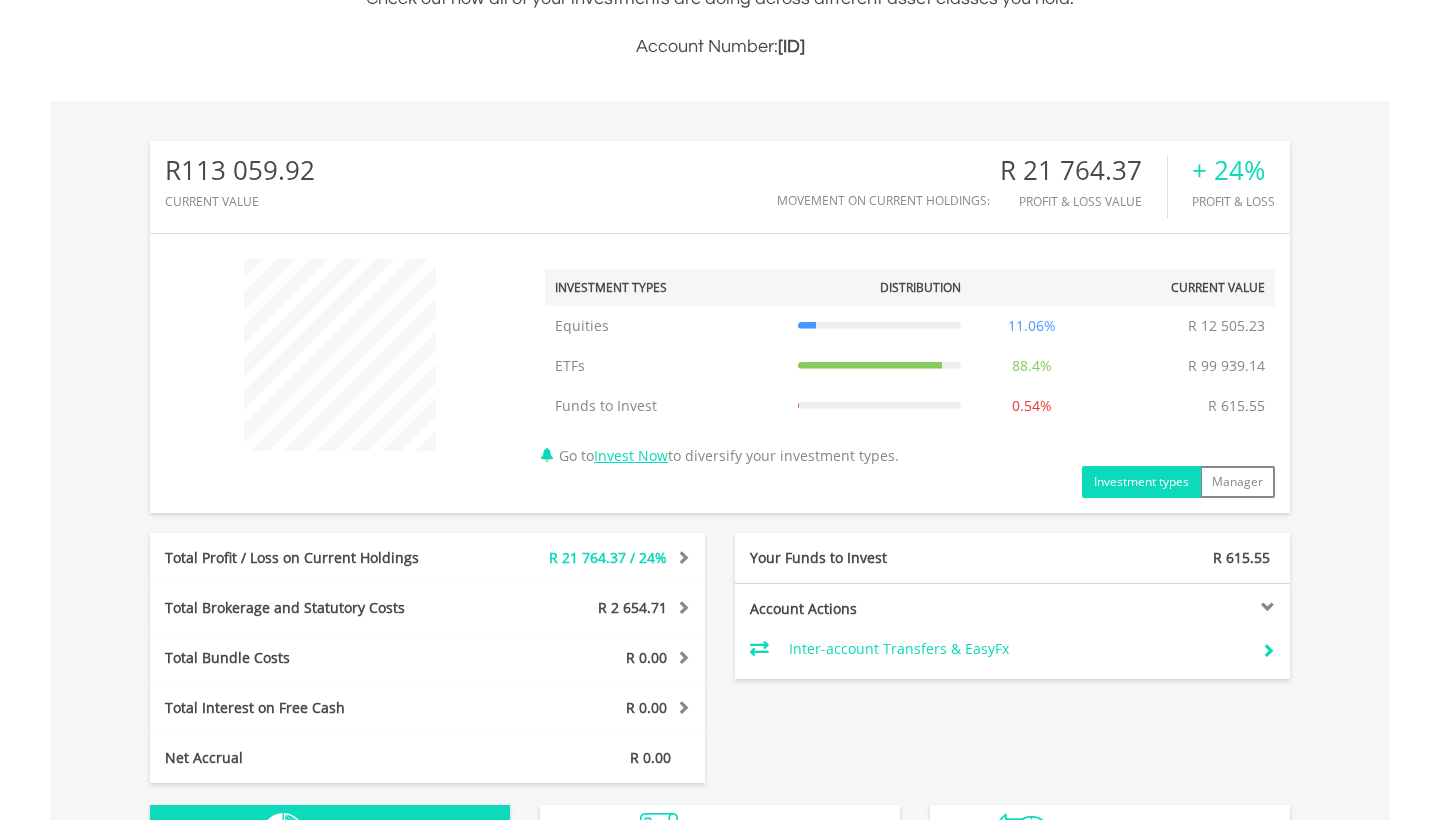 scroll, scrollTop: 518, scrollLeft: 0, axis: vertical 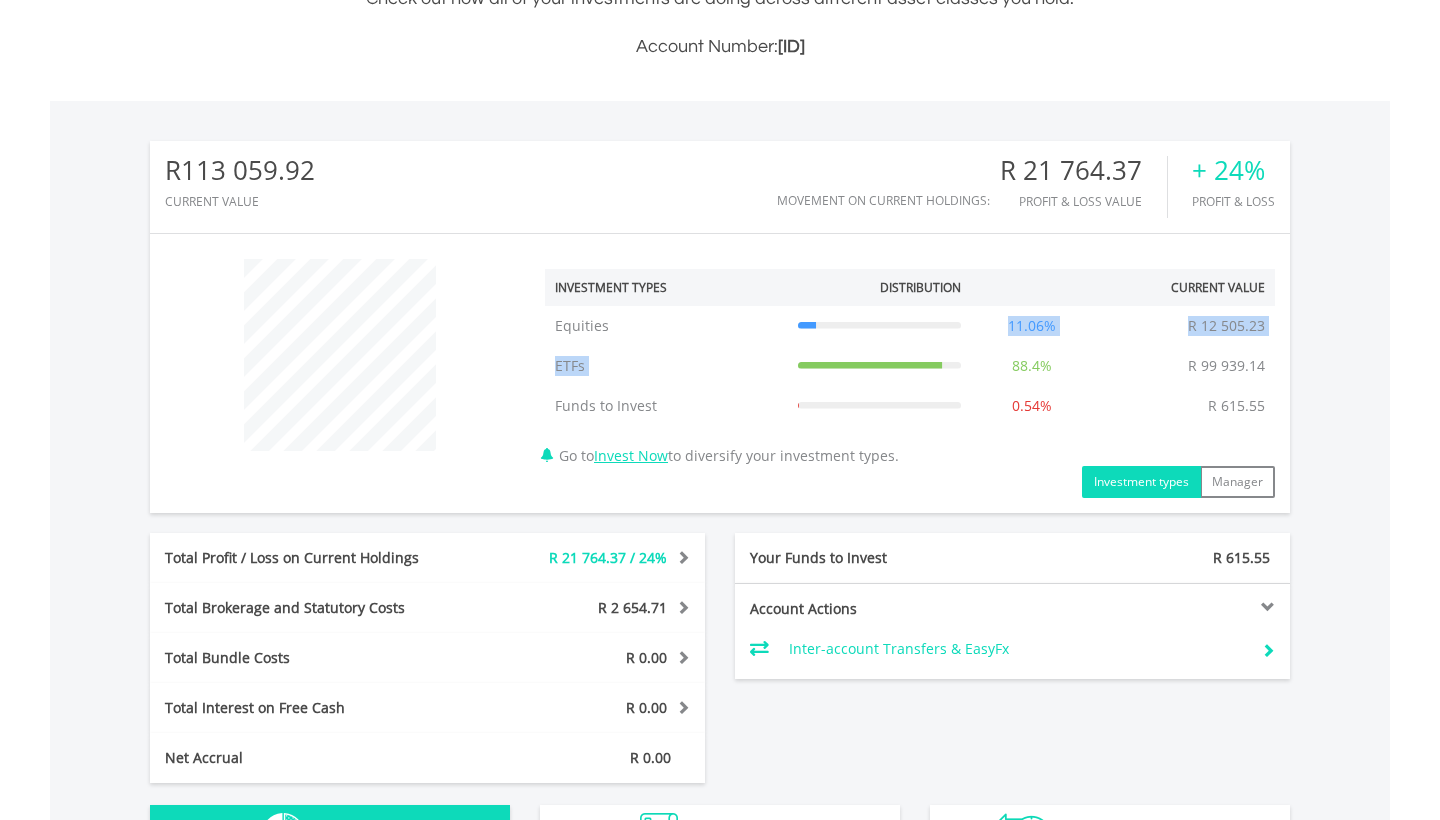 drag, startPoint x: 1009, startPoint y: 364, endPoint x: 1125, endPoint y: 364, distance: 116 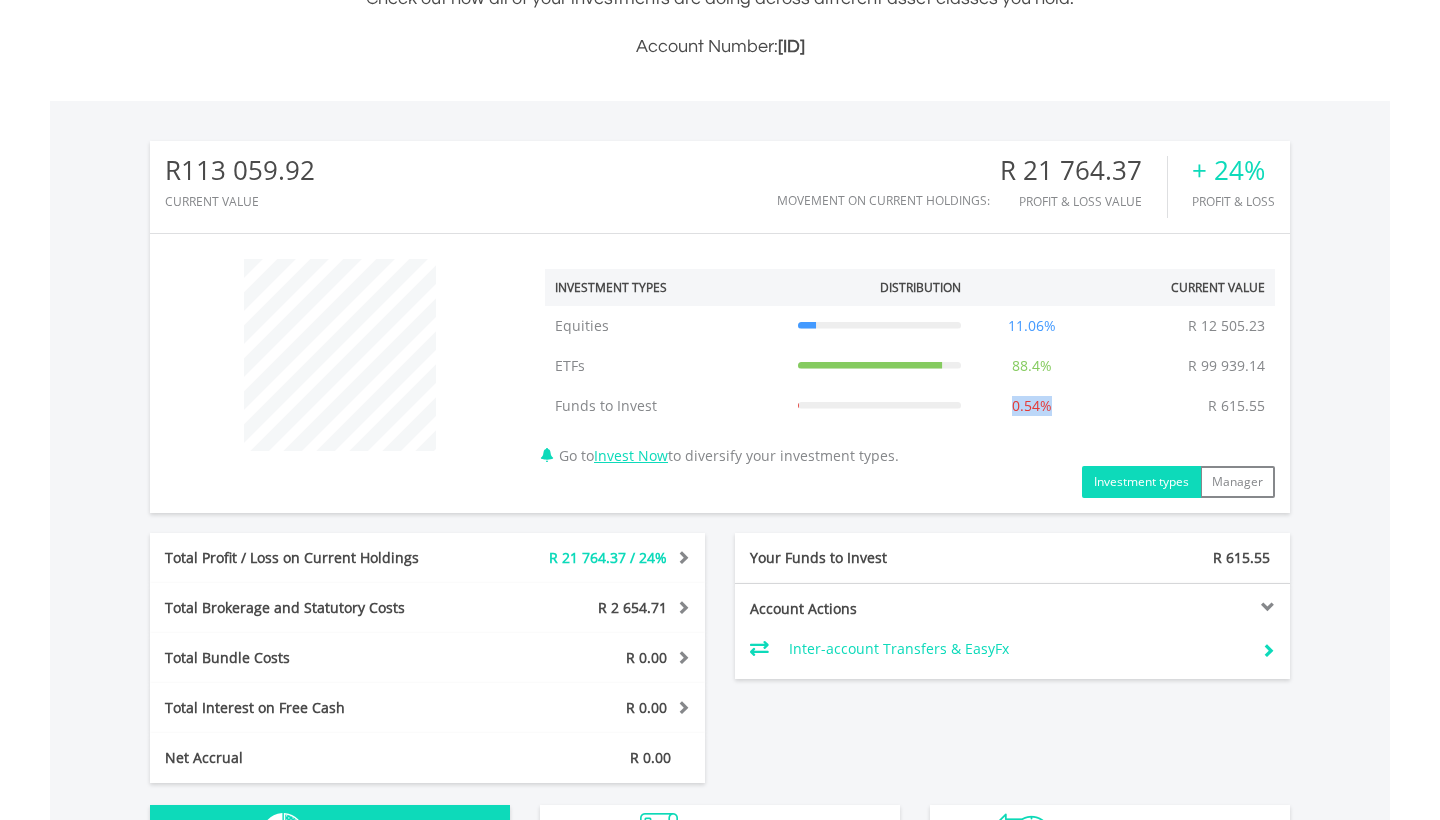 drag, startPoint x: 1053, startPoint y: 397, endPoint x: 1015, endPoint y: 397, distance: 38 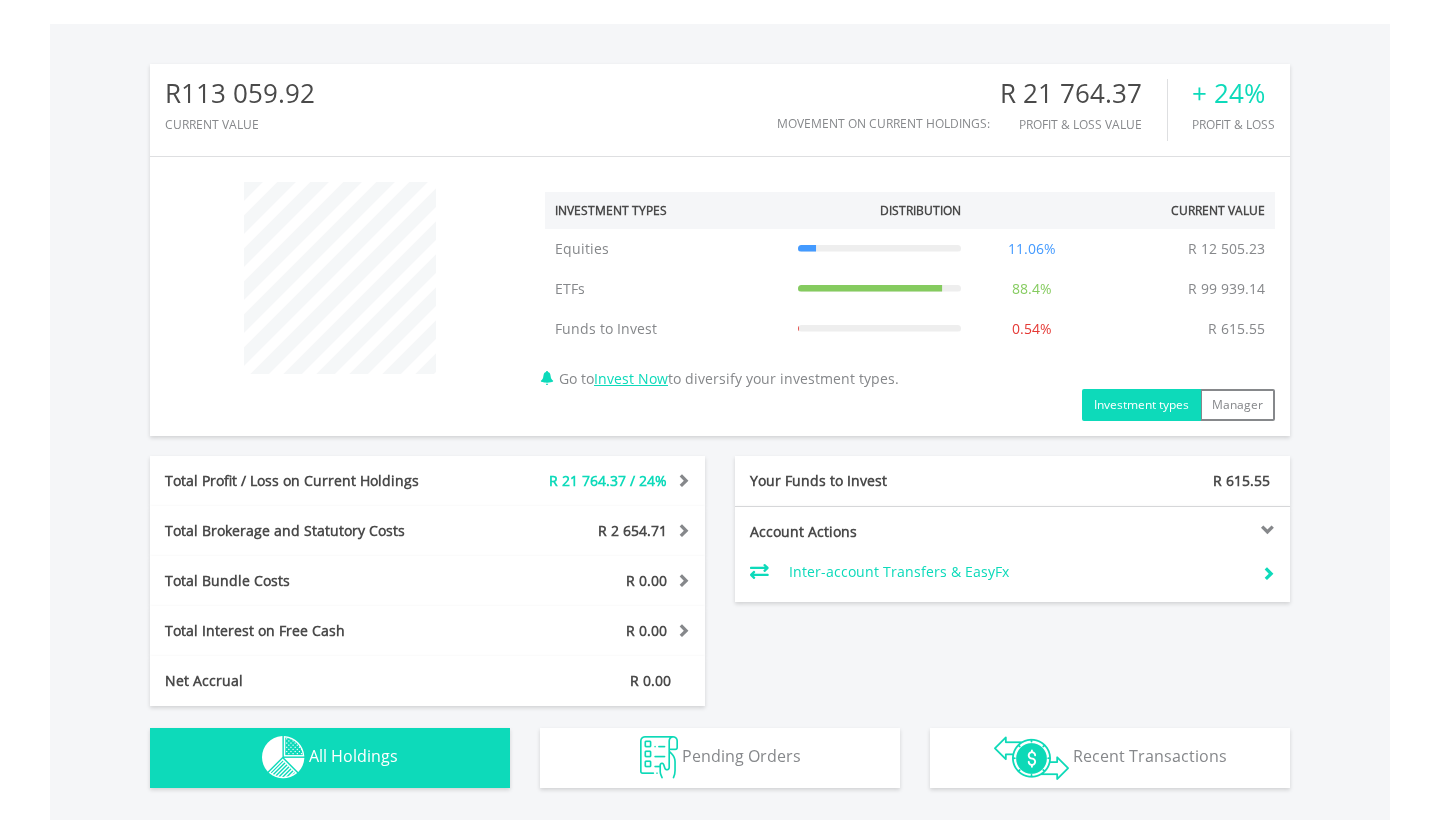 scroll, scrollTop: 597, scrollLeft: 0, axis: vertical 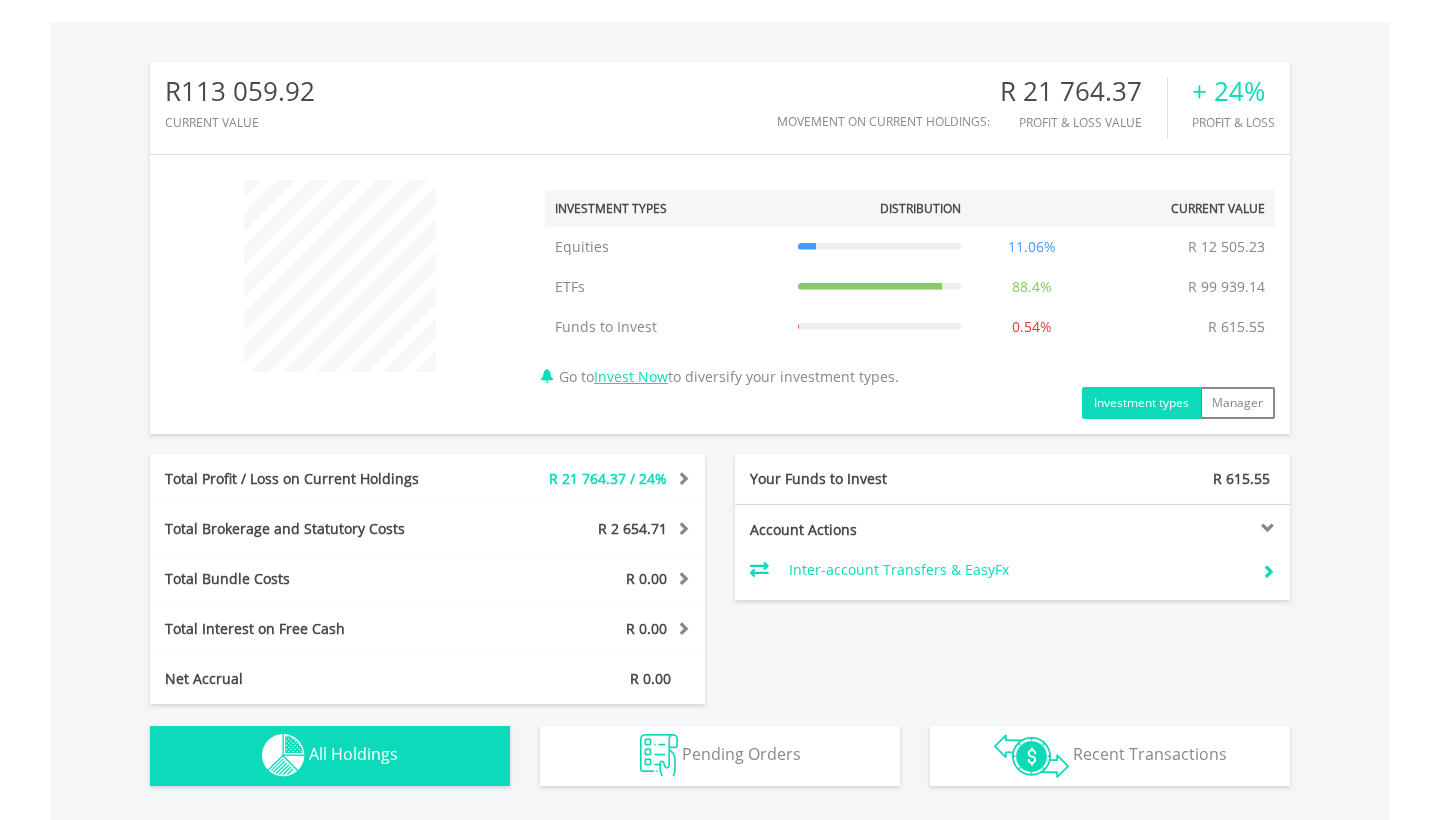 click at bounding box center (680, 528) 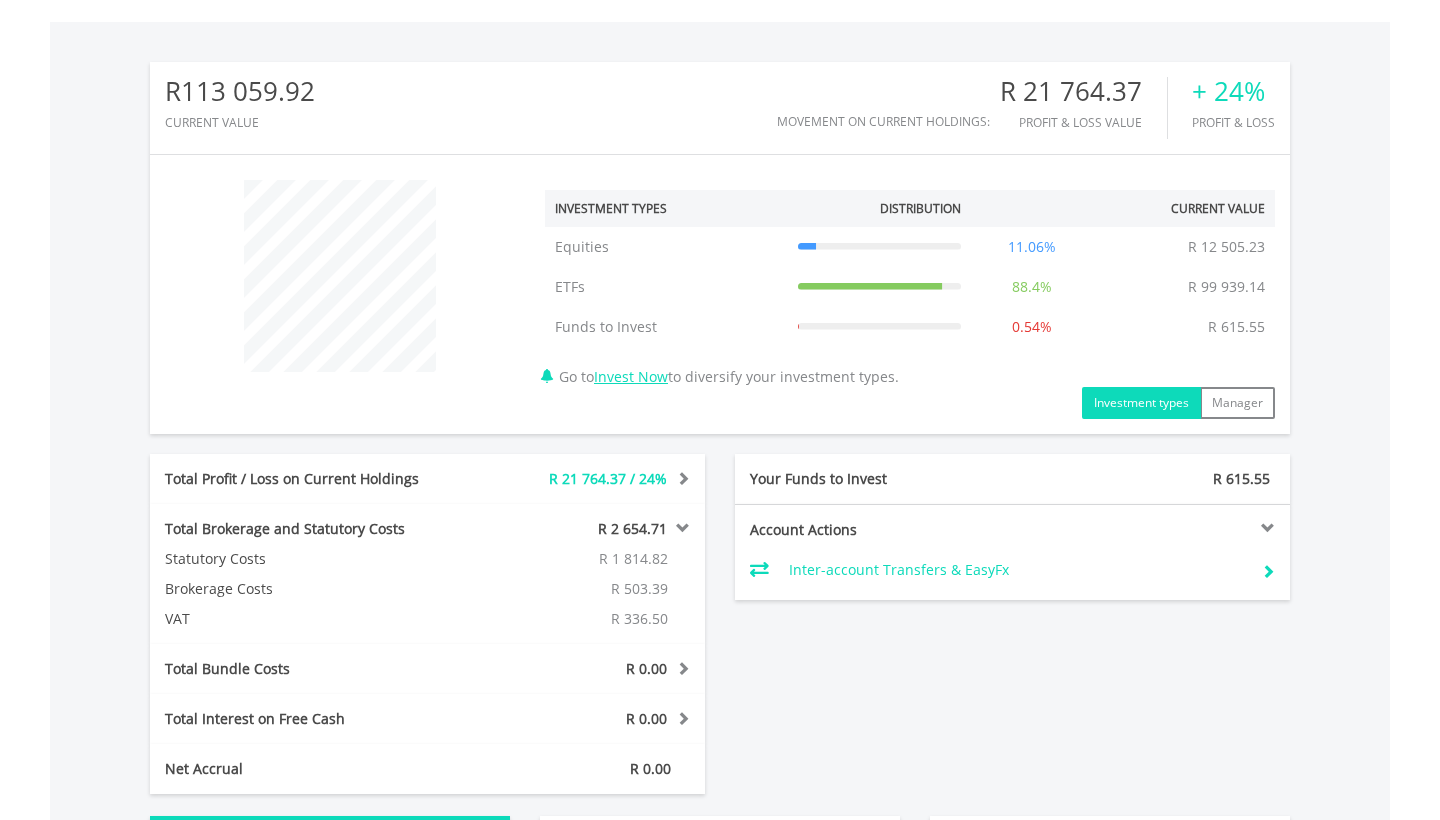 click at bounding box center (680, 528) 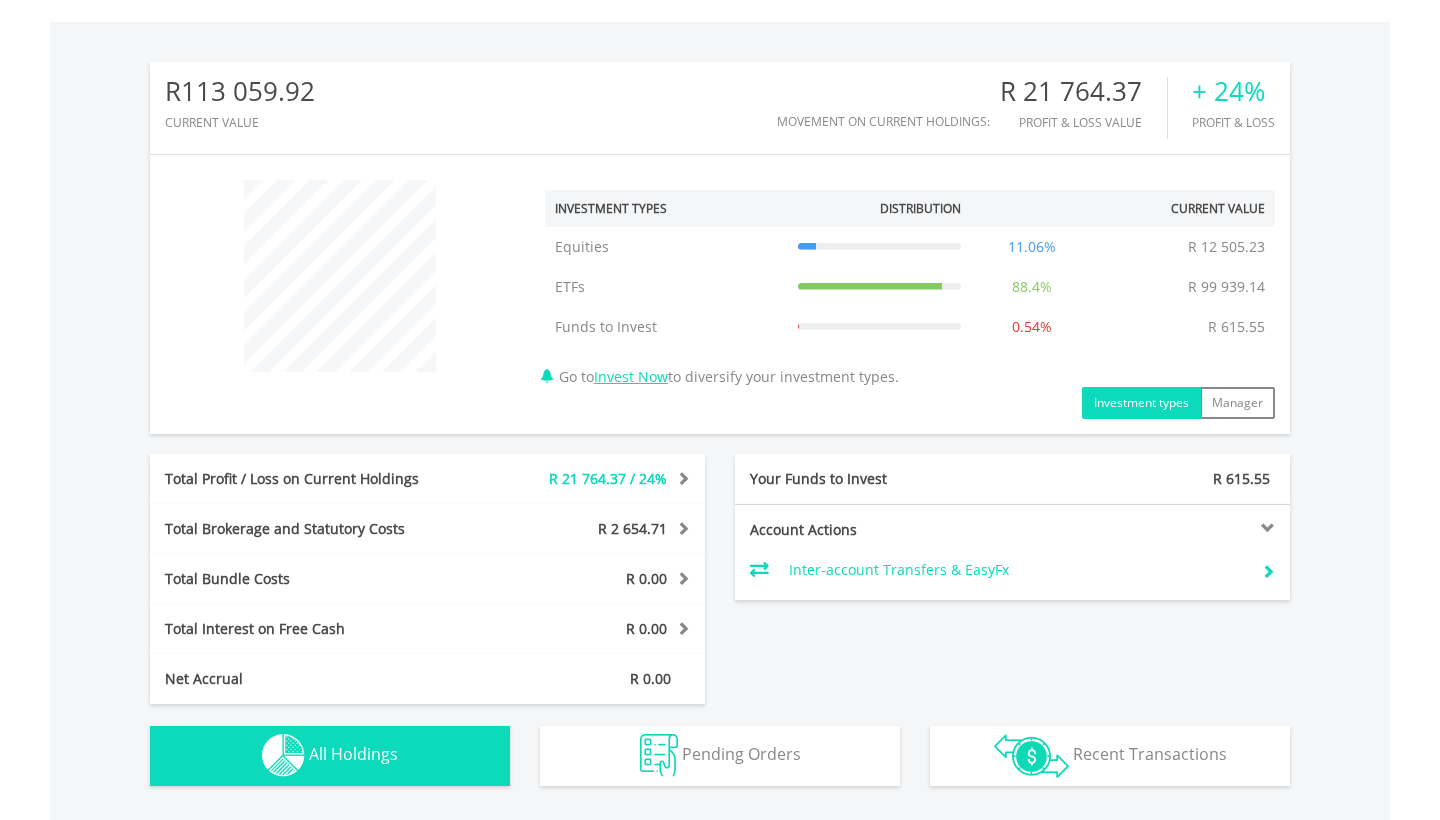 click on "Total Bundle Costs
R 0.00
Statutory Costs
R 0.00
Brokerage Costs
R 0.00
Management Fee
R 0.00
VAT
R 0.00" at bounding box center (427, 579) 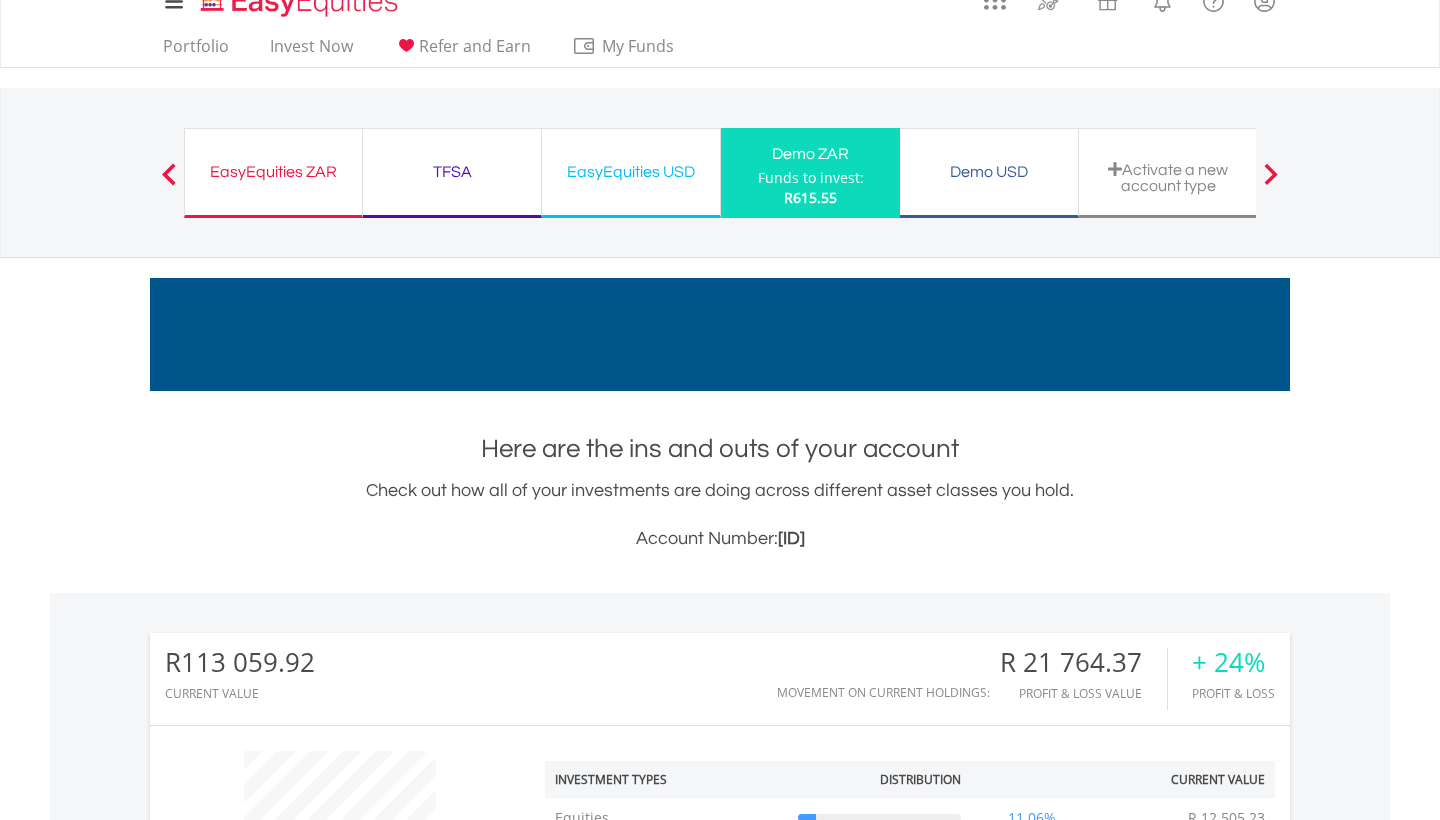 scroll, scrollTop: 24, scrollLeft: 0, axis: vertical 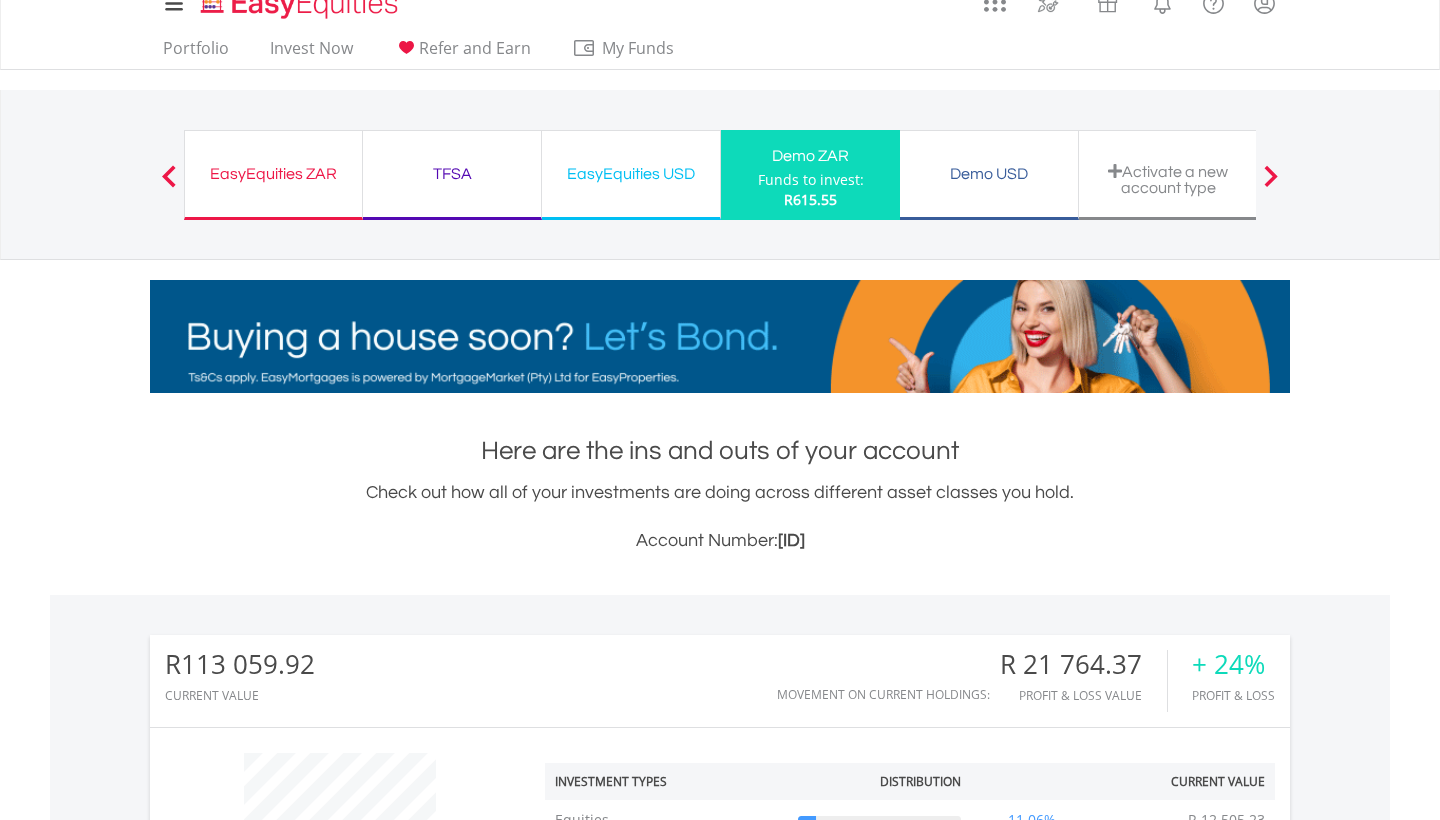 click on "Demo USD" at bounding box center (989, 174) 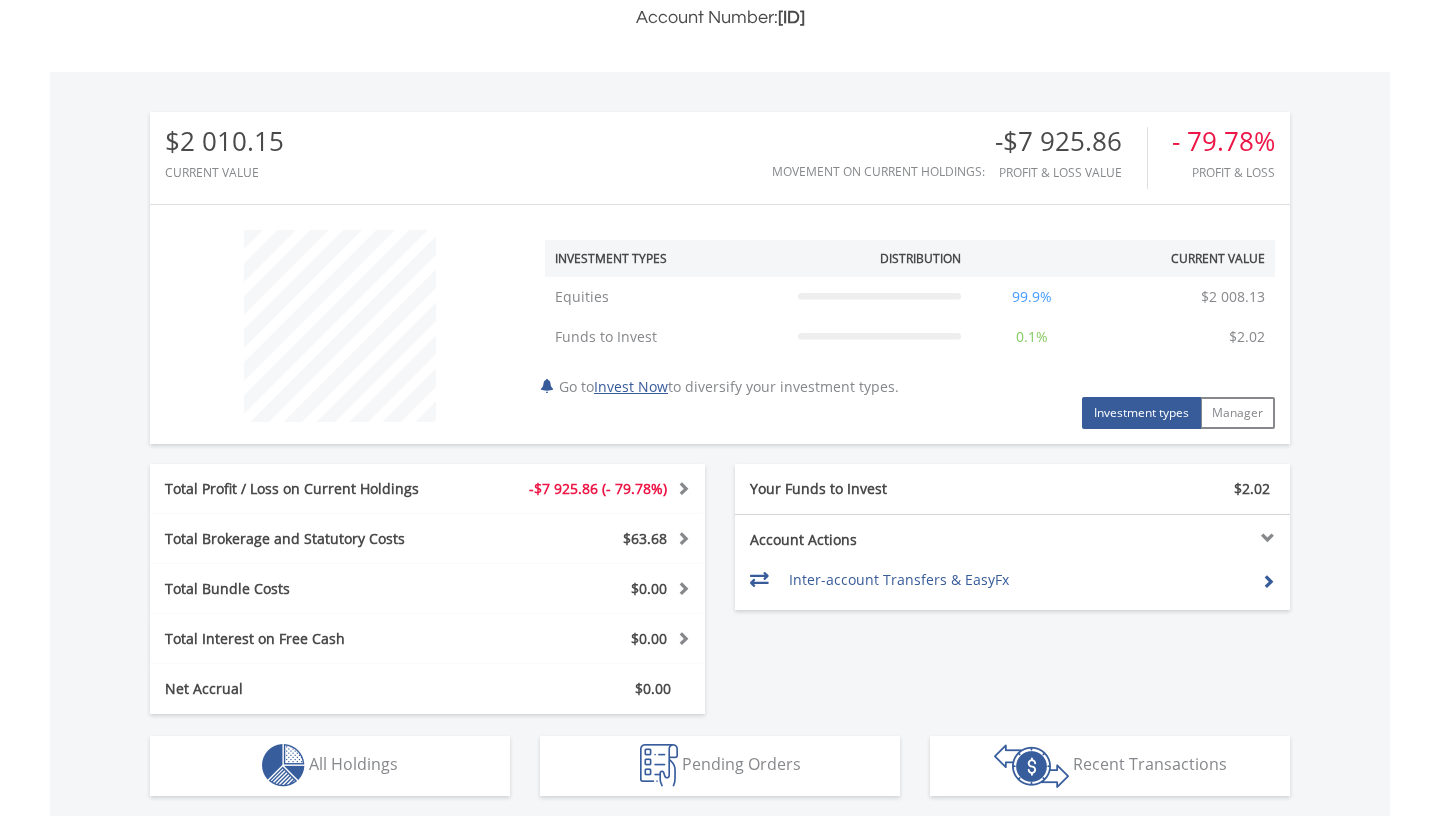 scroll, scrollTop: 542, scrollLeft: 0, axis: vertical 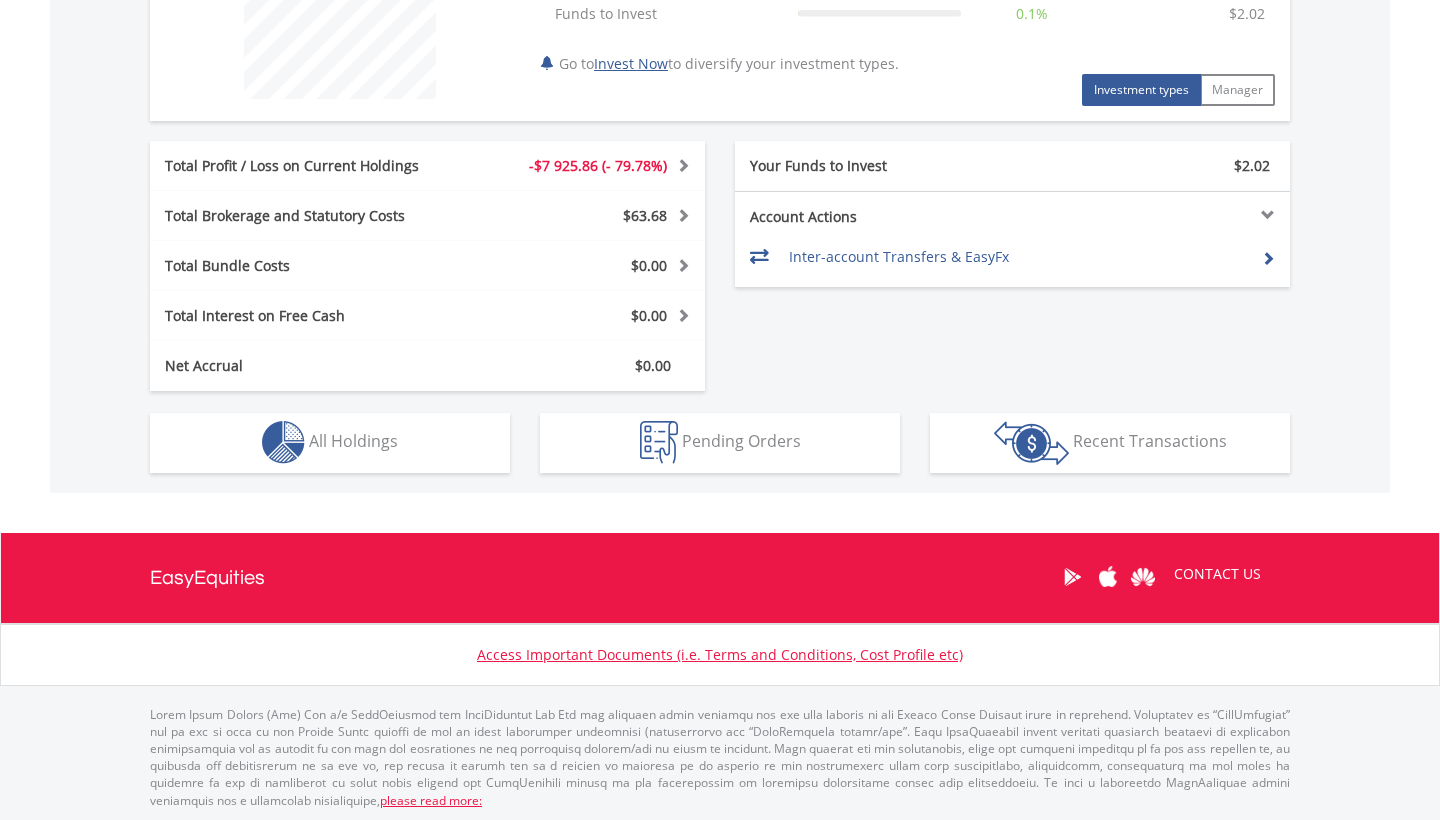 click on "Holdings
All Holdings" at bounding box center [330, 443] 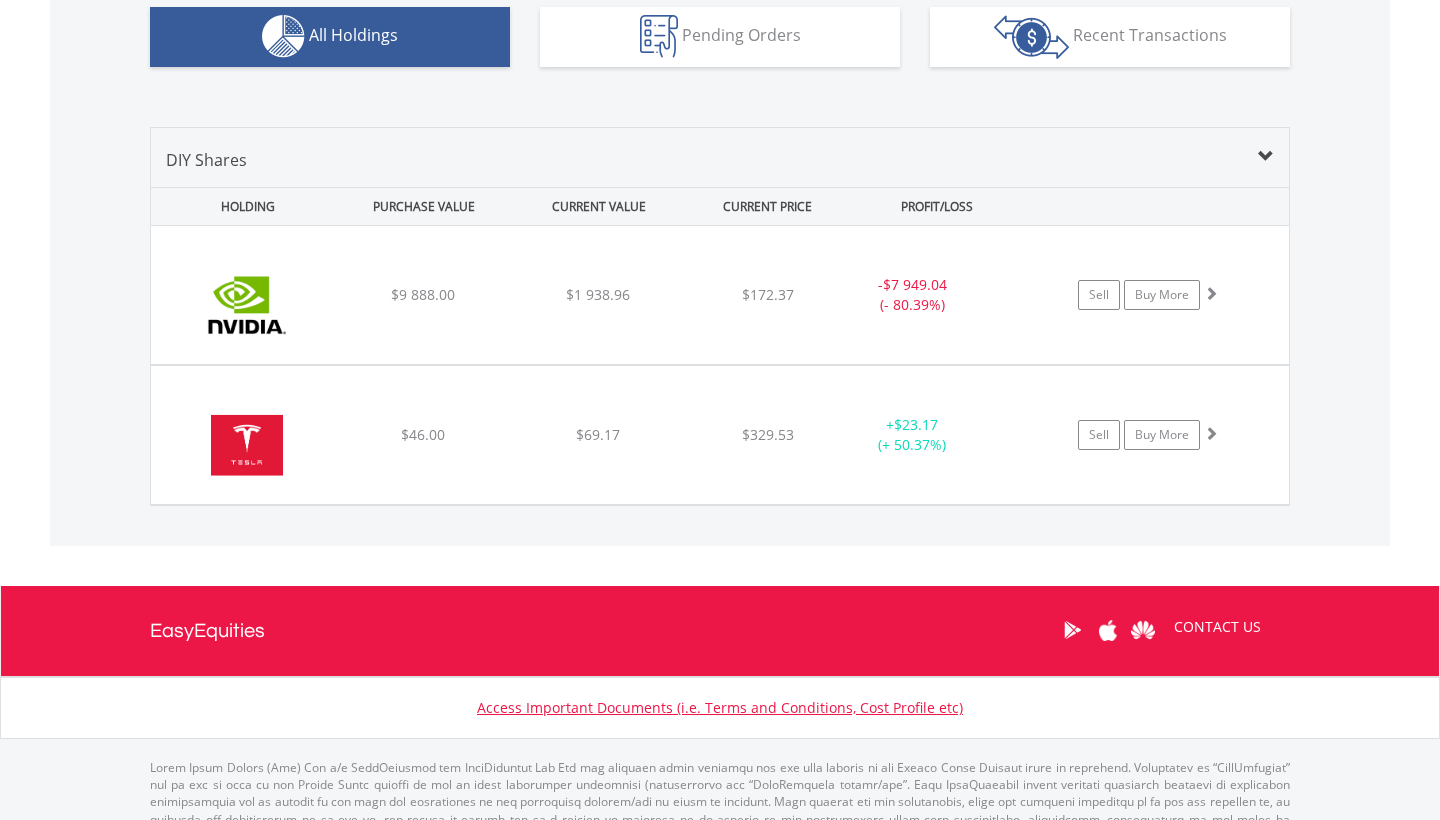scroll, scrollTop: 1275, scrollLeft: 0, axis: vertical 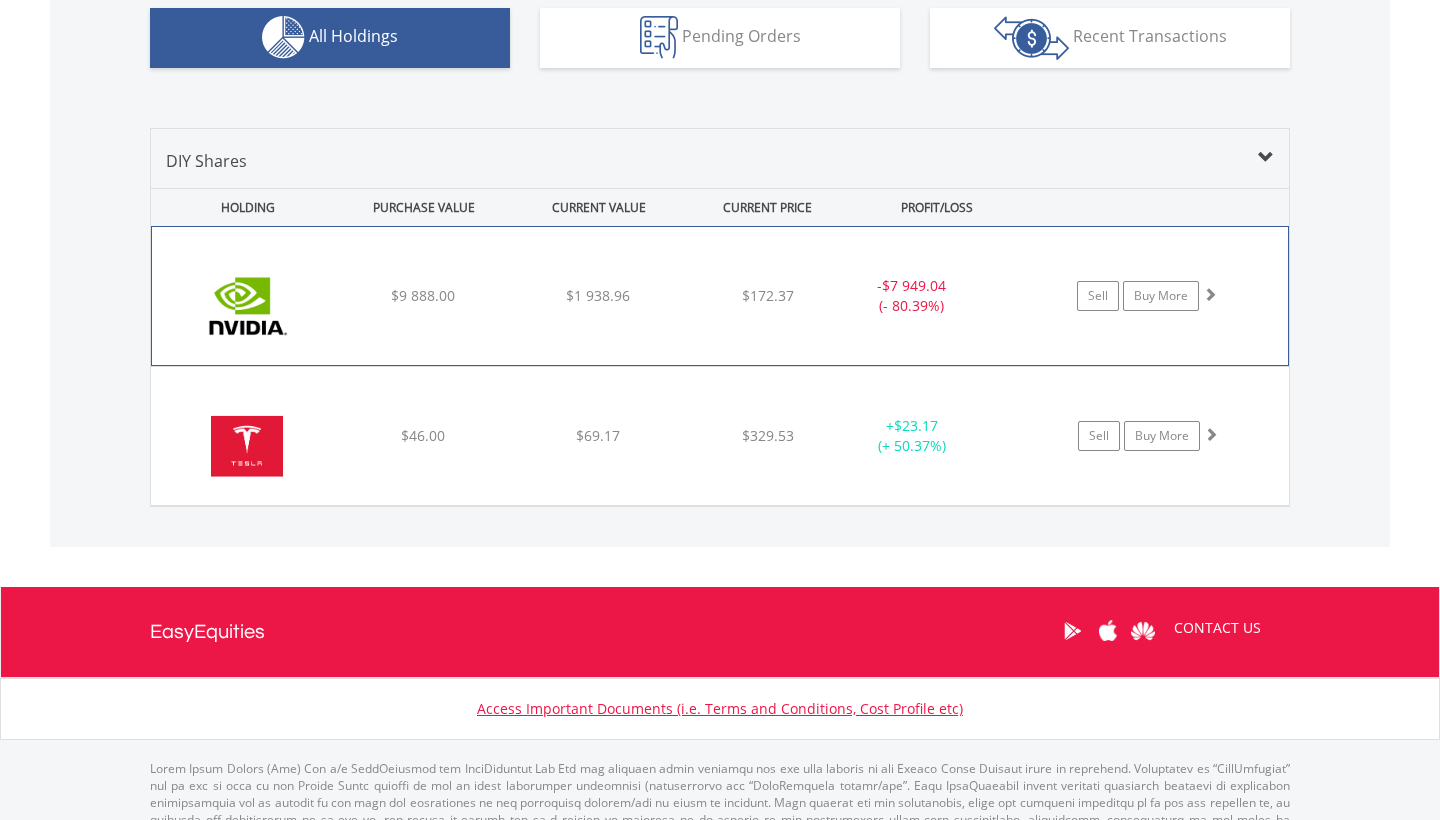 click on "﻿
Nvidia Corp
$9 888.00
$1 938.96
$172.37
-  $7 949.04 (- 80.39%)
Sell
Buy More" at bounding box center (720, 296) 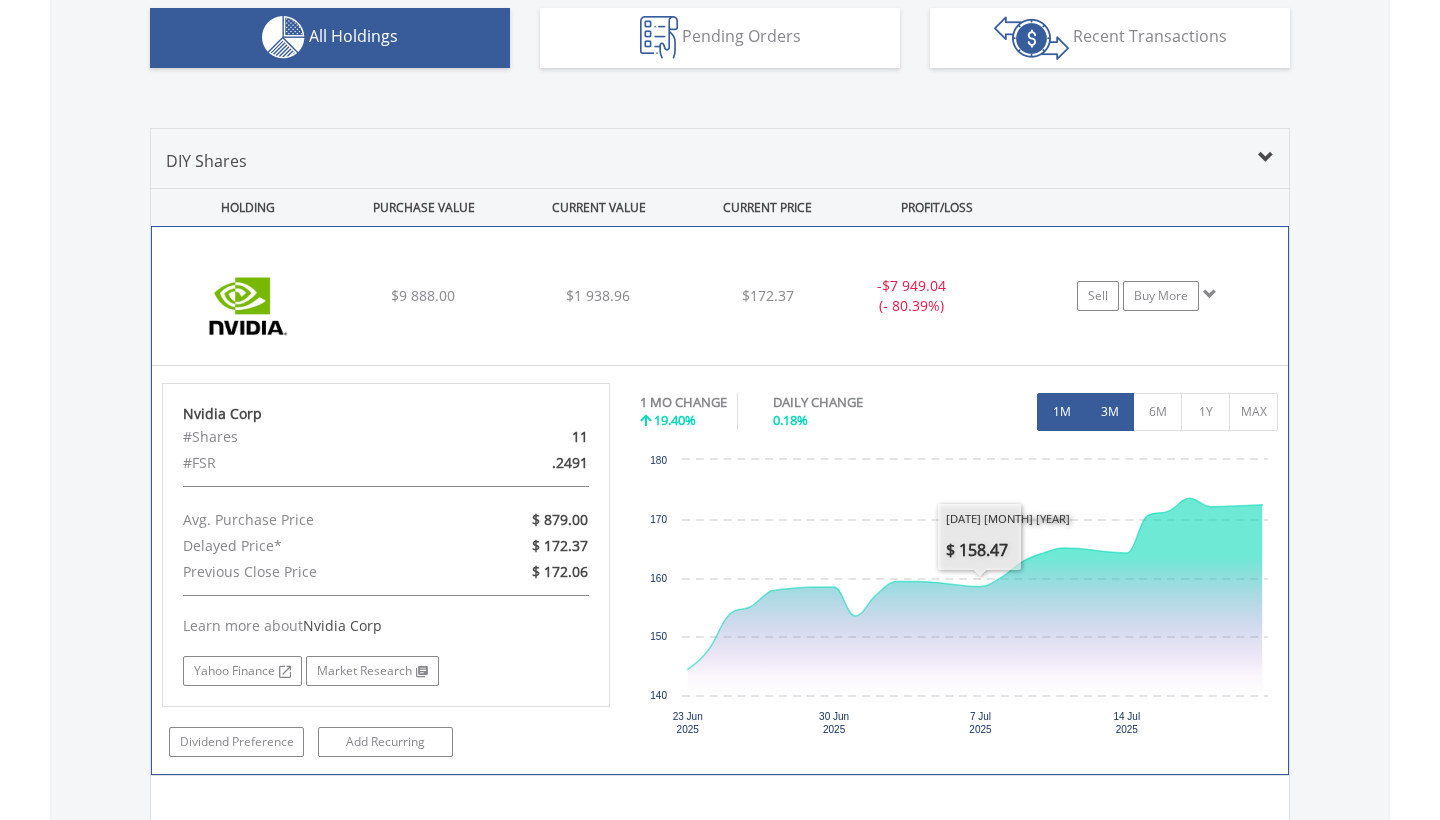 click on "3M" at bounding box center [1109, 412] 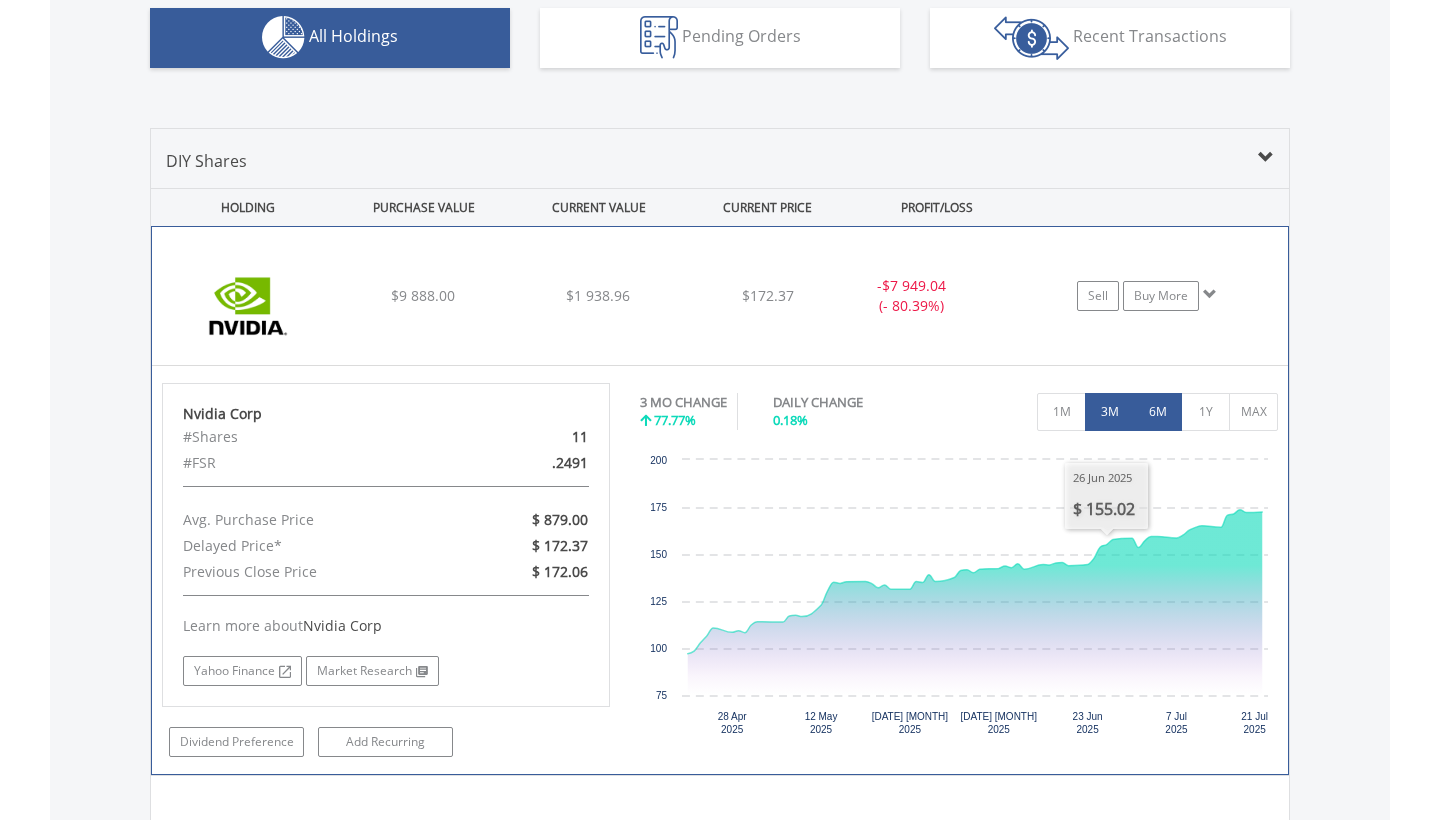 click on "6M" at bounding box center [1157, 412] 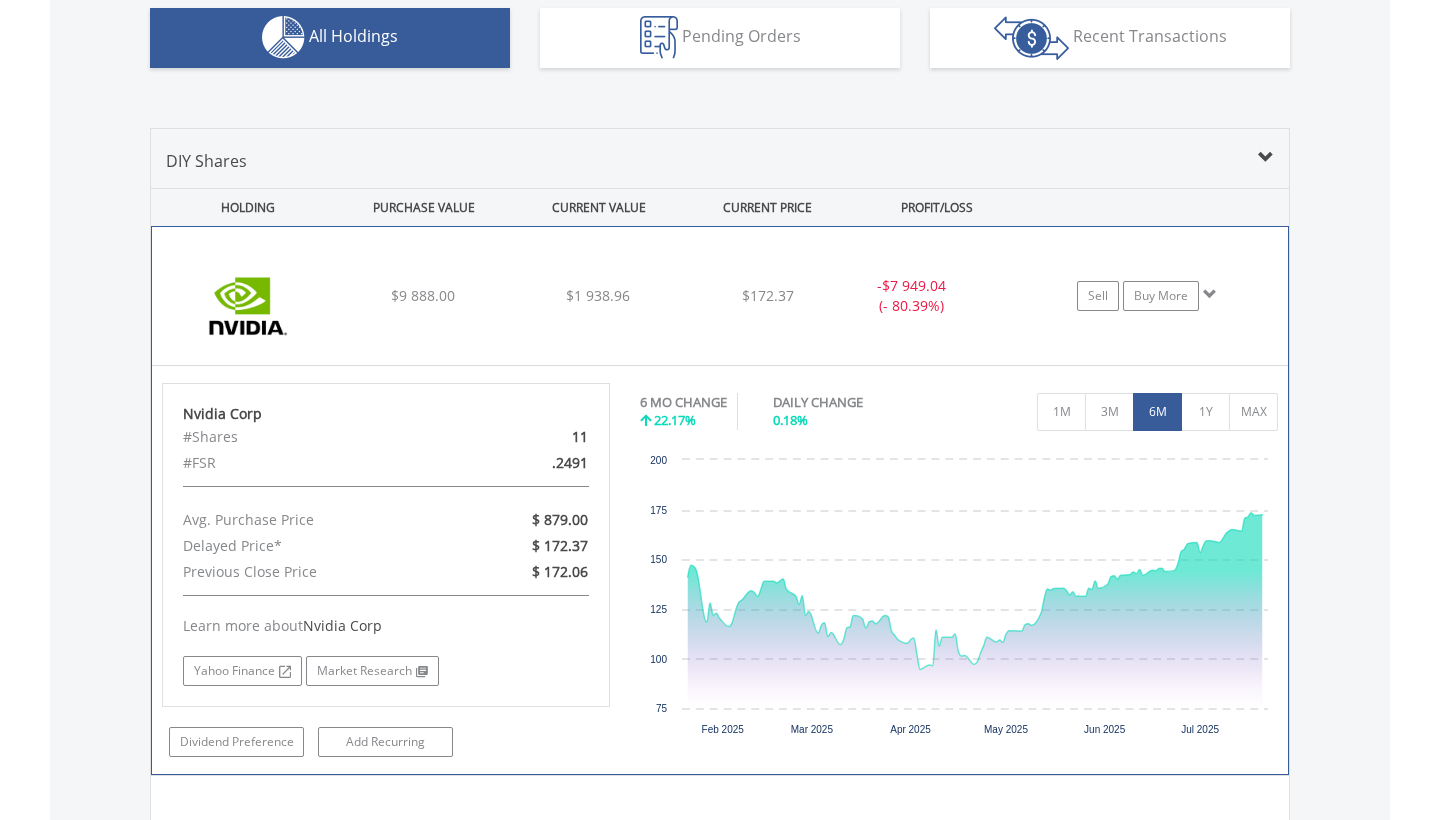 click on "﻿
Nvidia Corp
$9 888.00
$1 938.96
$172.37
-  $7 949.04 (- 80.39%)
Sell
Buy More" at bounding box center (720, 296) 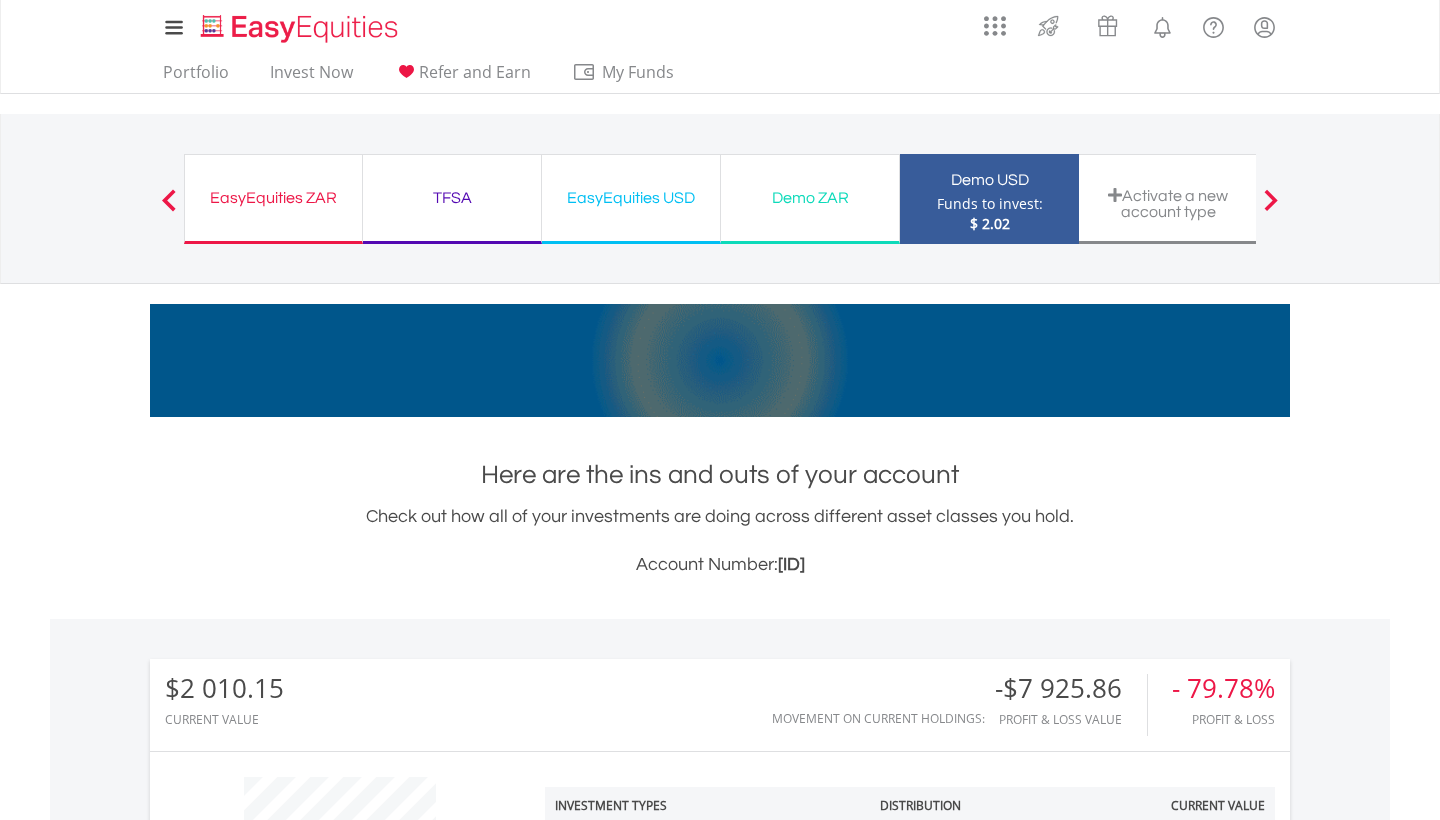 scroll, scrollTop: 0, scrollLeft: 0, axis: both 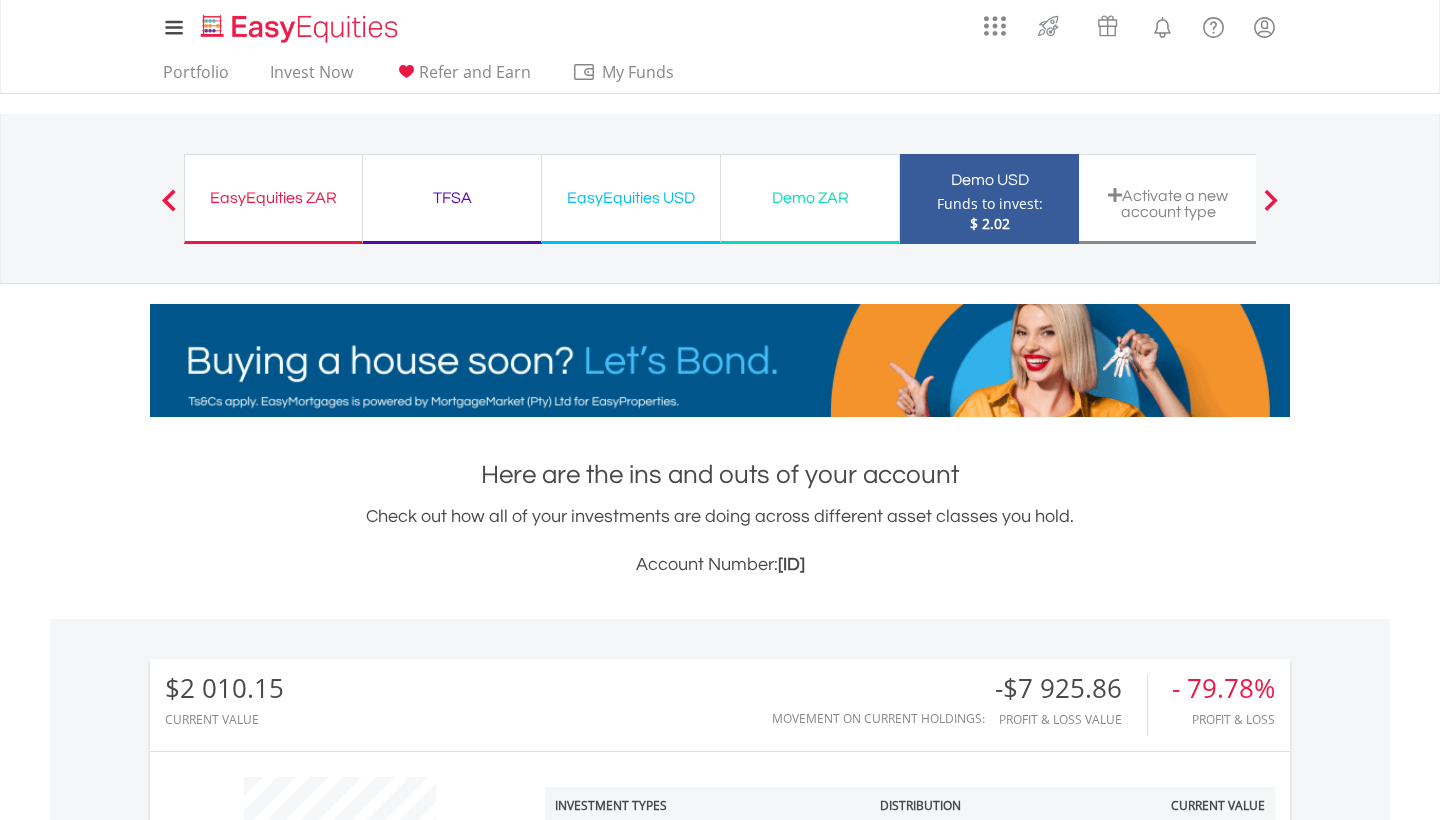 click on "Demo ZAR
Funds to invest:
$ 2.02" at bounding box center [810, 199] 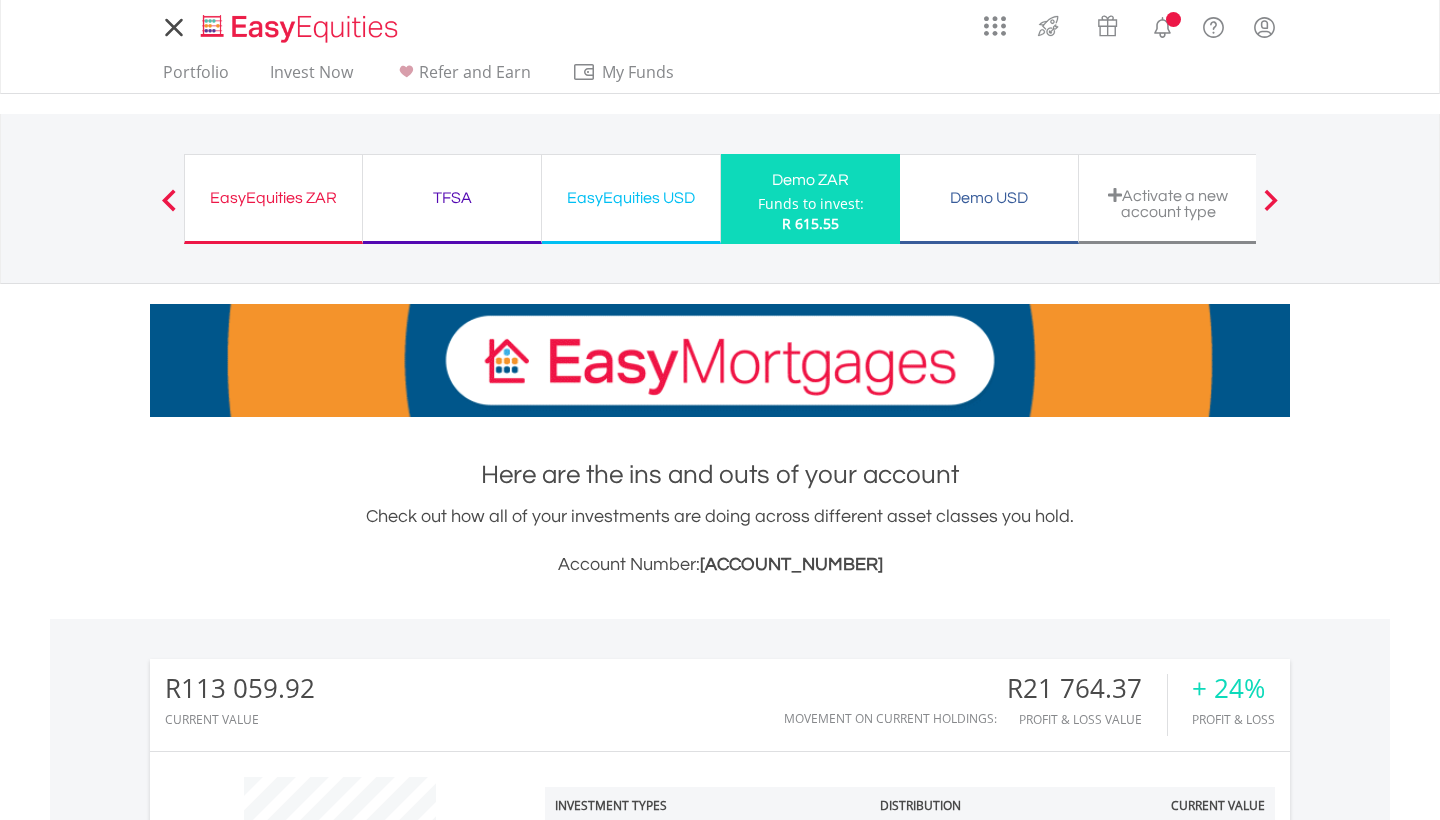 scroll, scrollTop: 0, scrollLeft: 0, axis: both 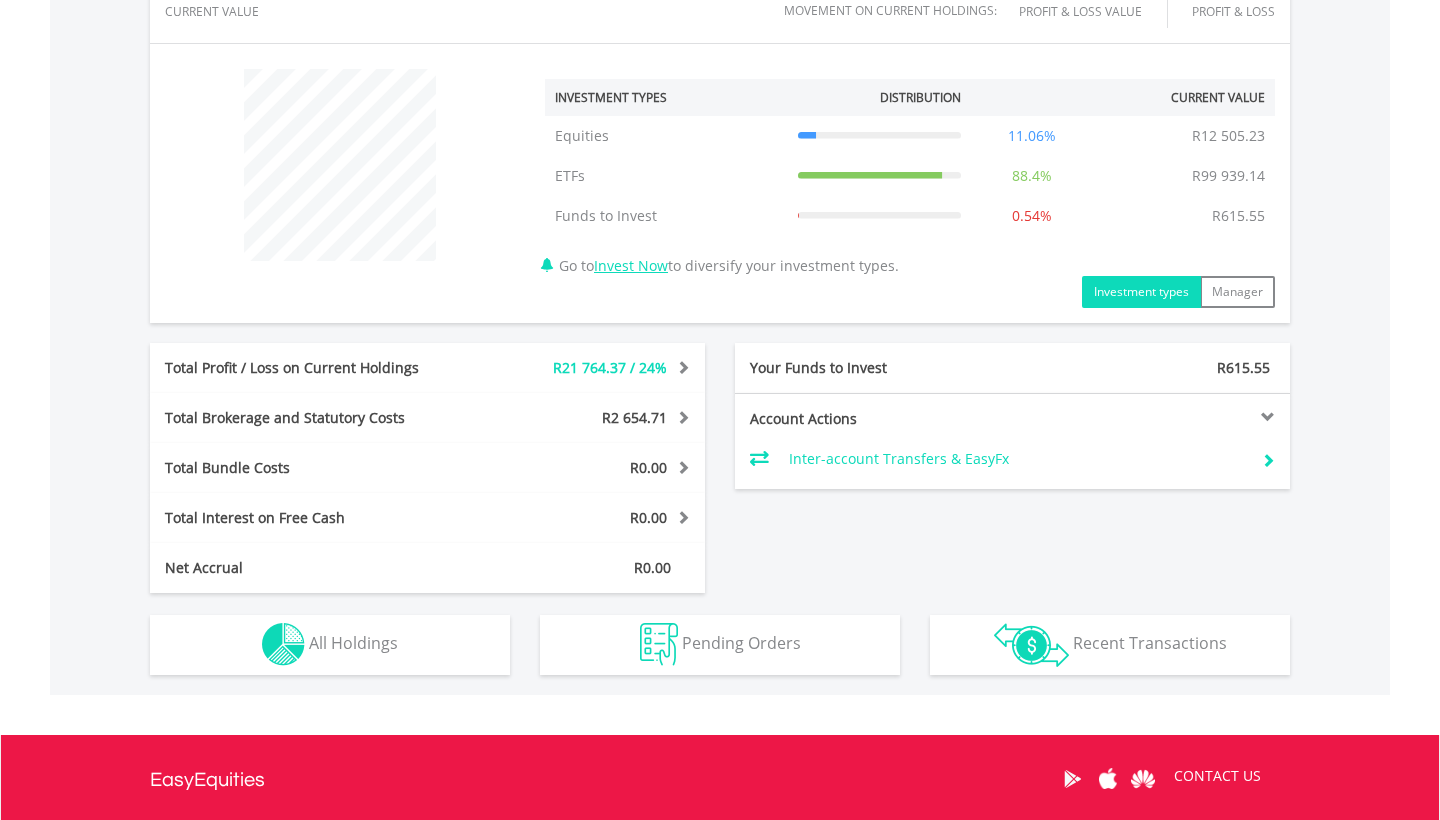 click on "Holdings
All Holdings" at bounding box center (330, 645) 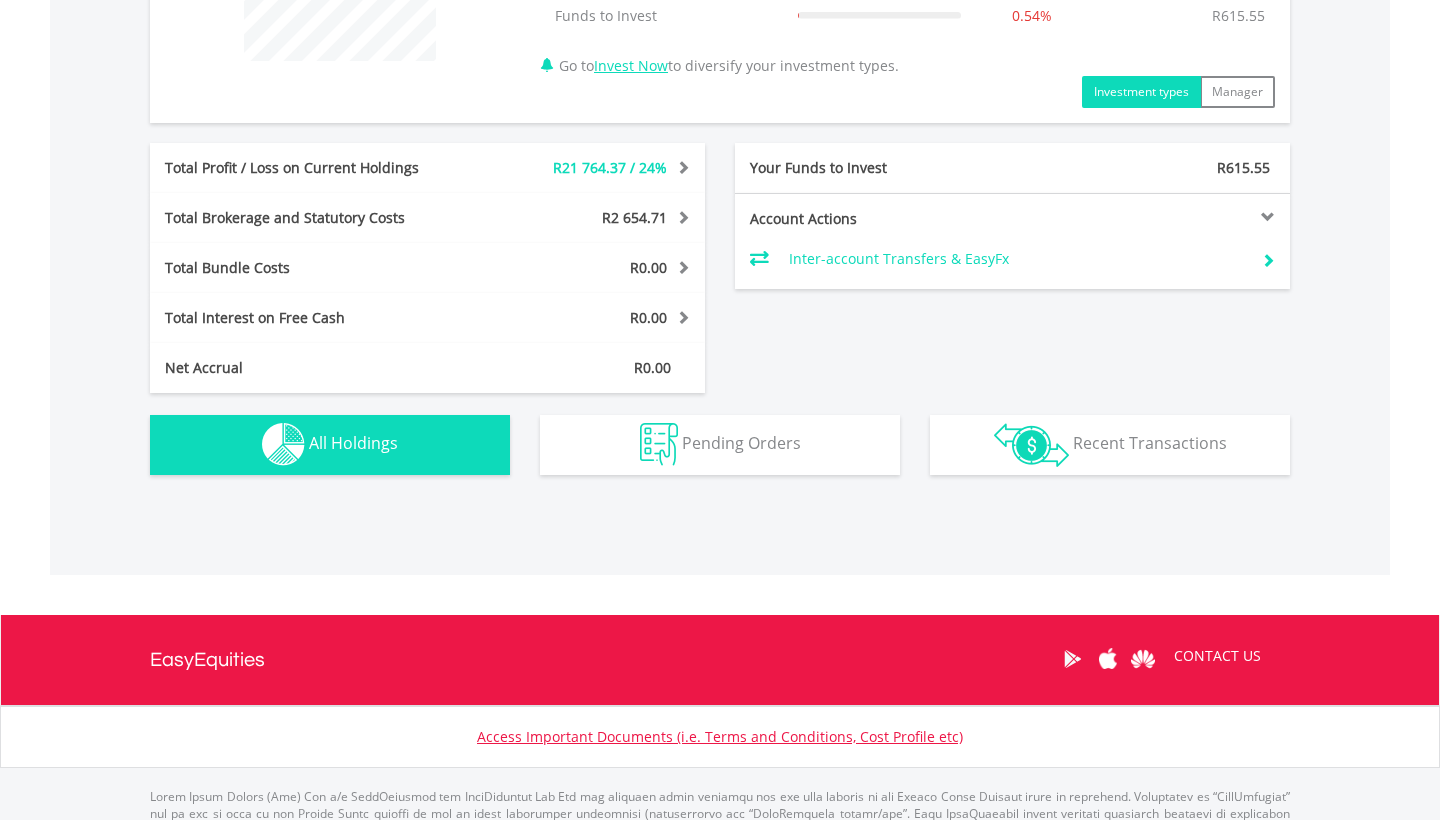 scroll, scrollTop: 987, scrollLeft: 0, axis: vertical 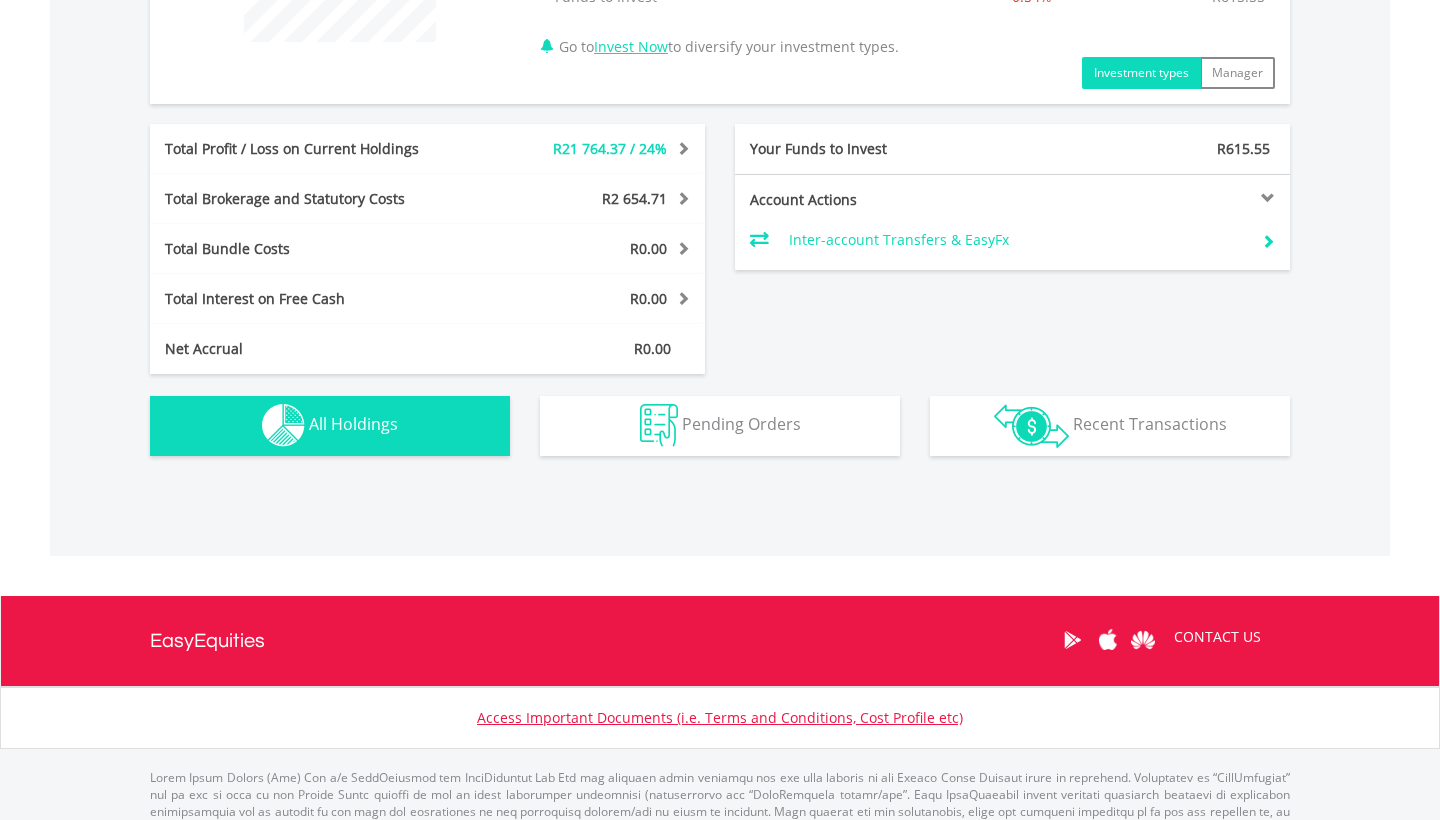 click on "Holdings
All Holdings" at bounding box center (330, 426) 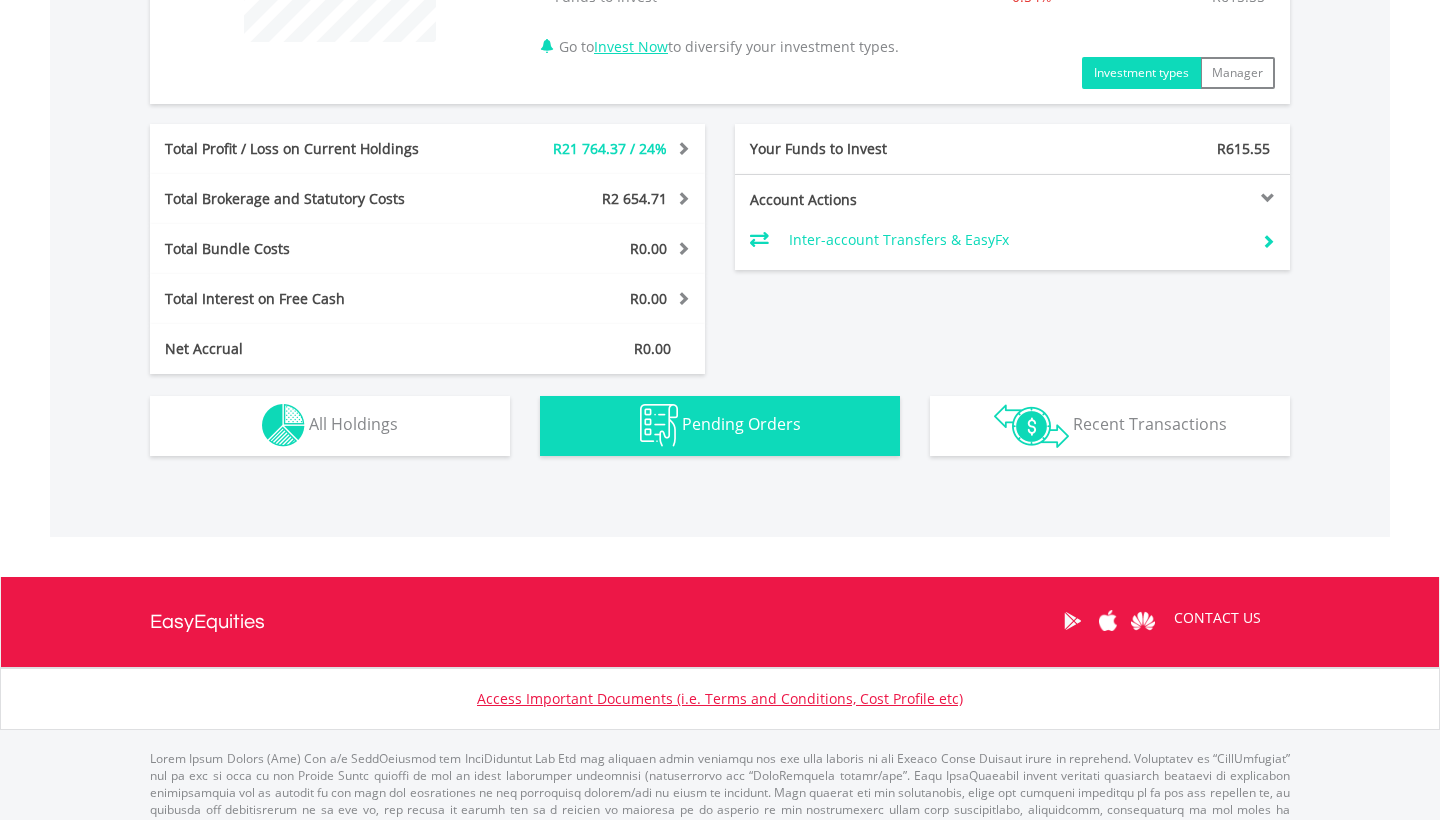 click on "Holdings
All Holdings" at bounding box center [330, 415] 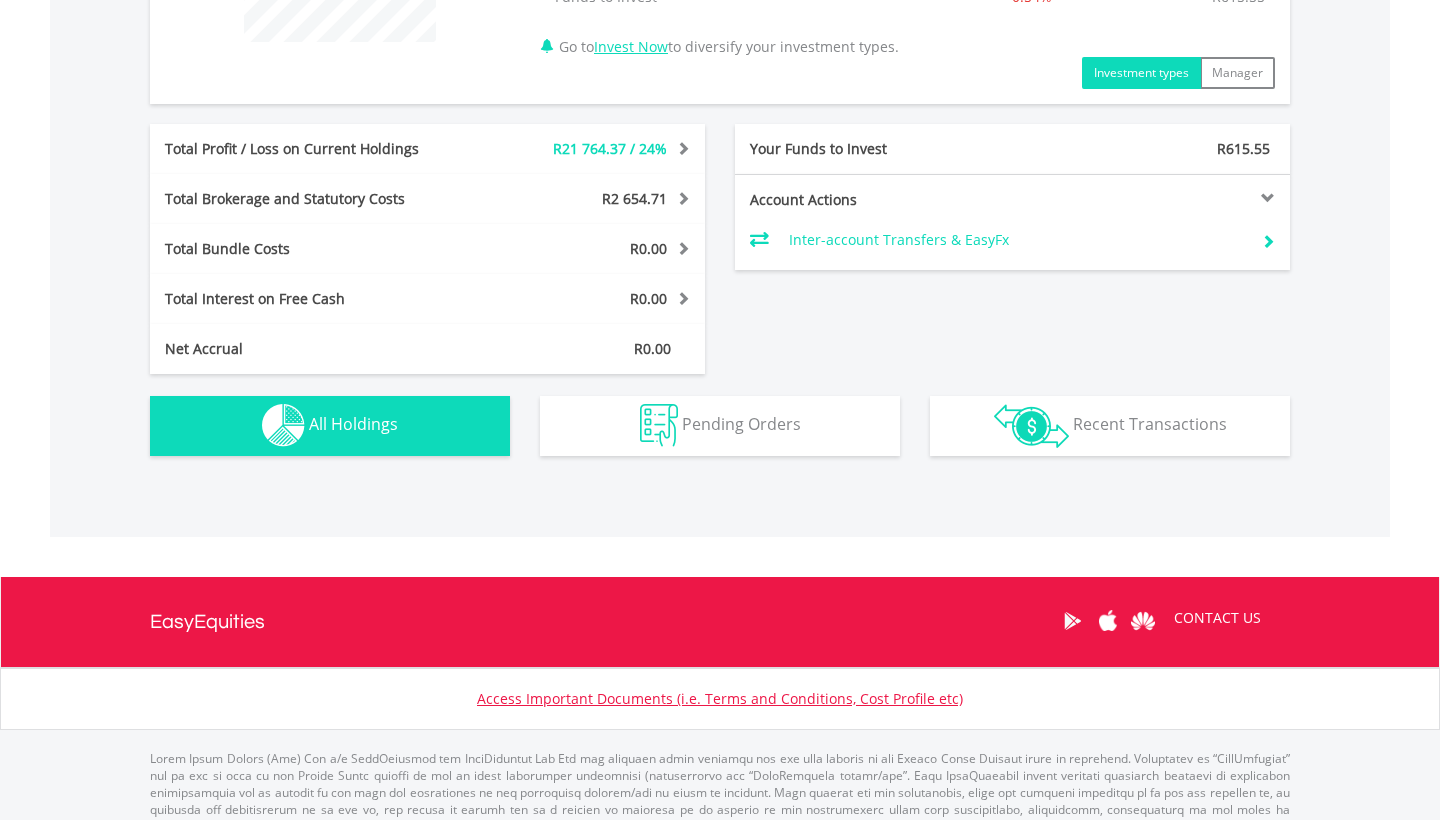 click on "Holdings
All Holdings" at bounding box center [330, 426] 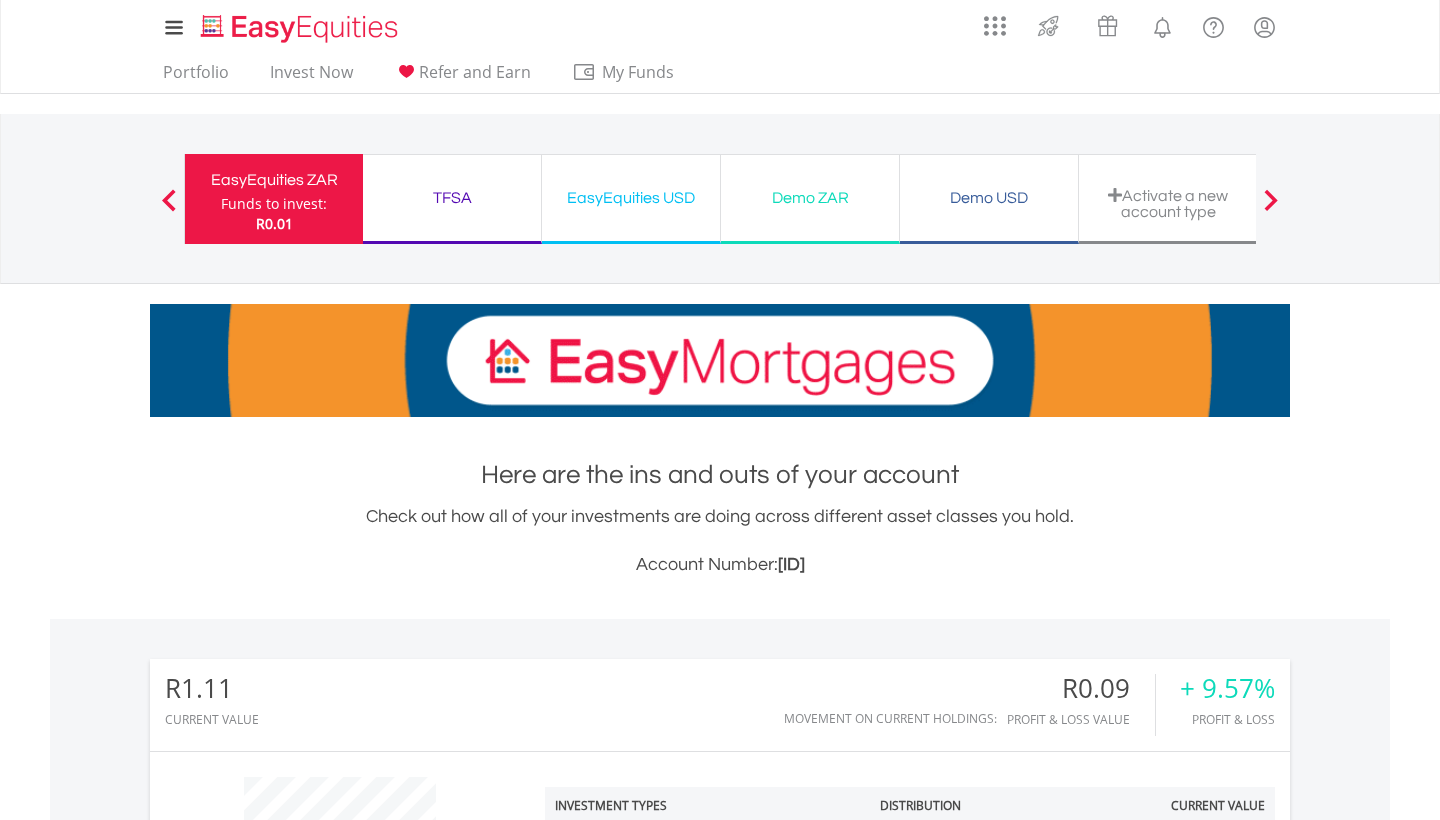 scroll, scrollTop: 94, scrollLeft: 0, axis: vertical 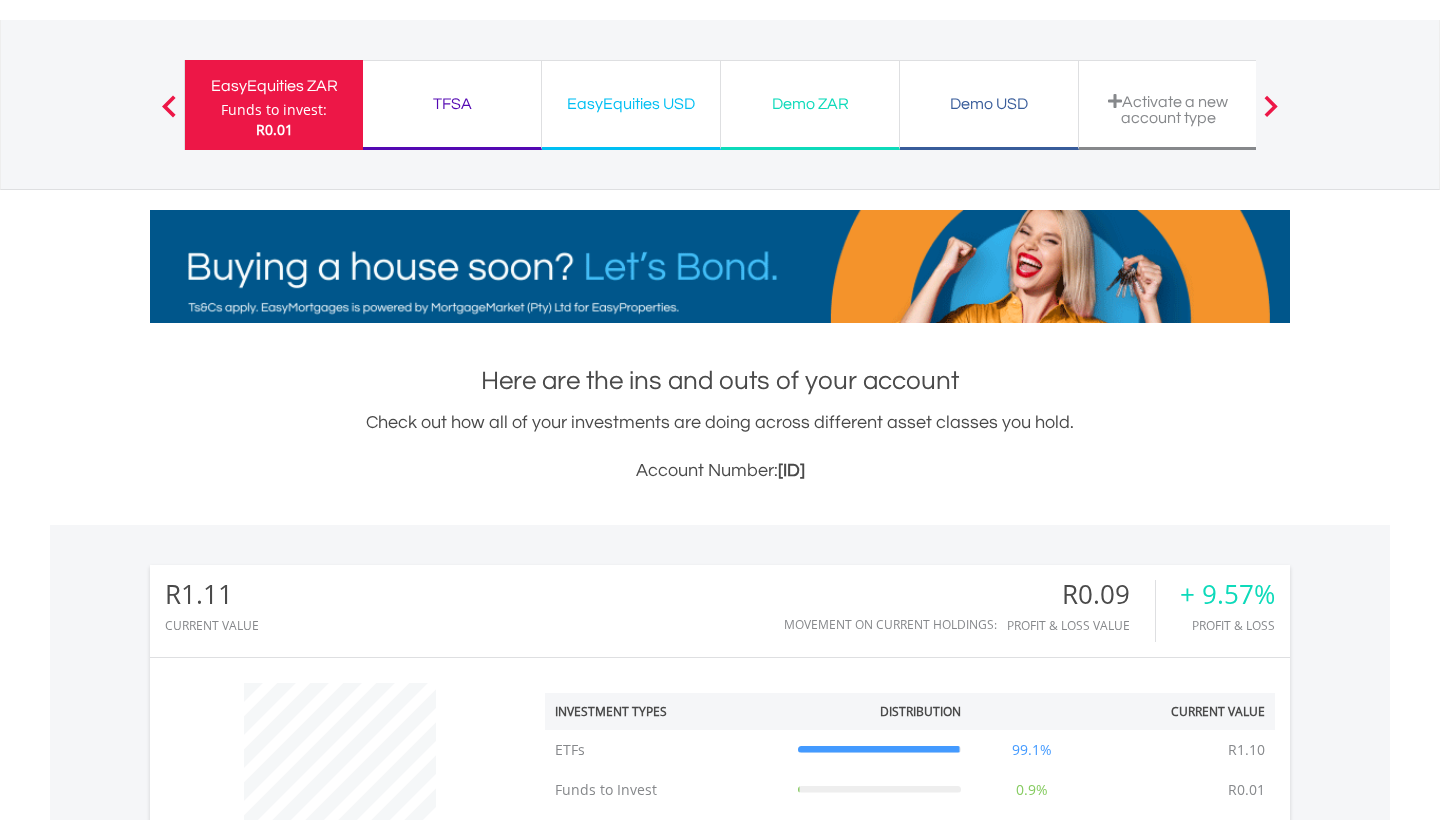 click on "Demo ZAR
Funds to invest:
R0.01" at bounding box center [810, 105] 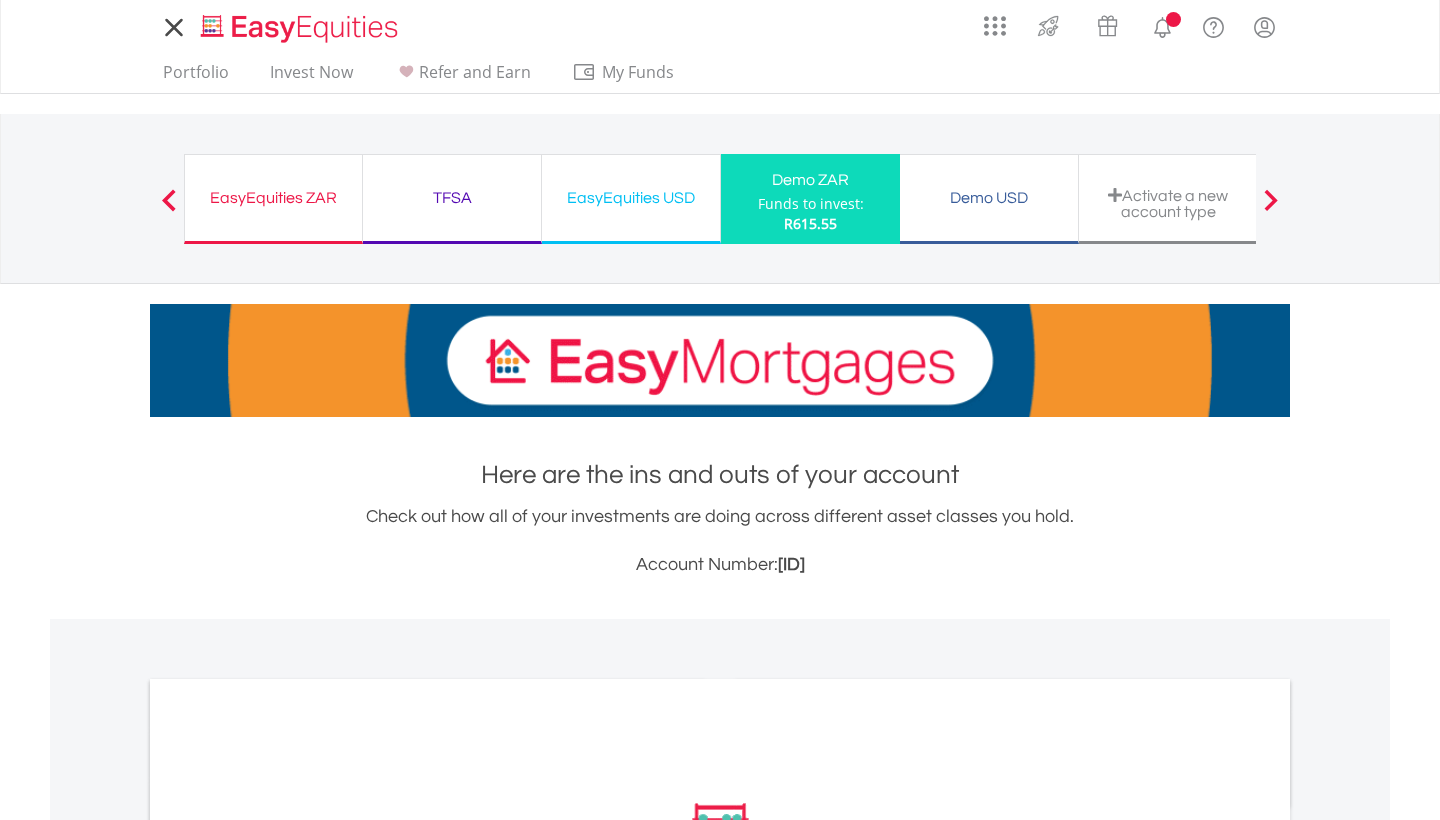 scroll, scrollTop: 0, scrollLeft: 0, axis: both 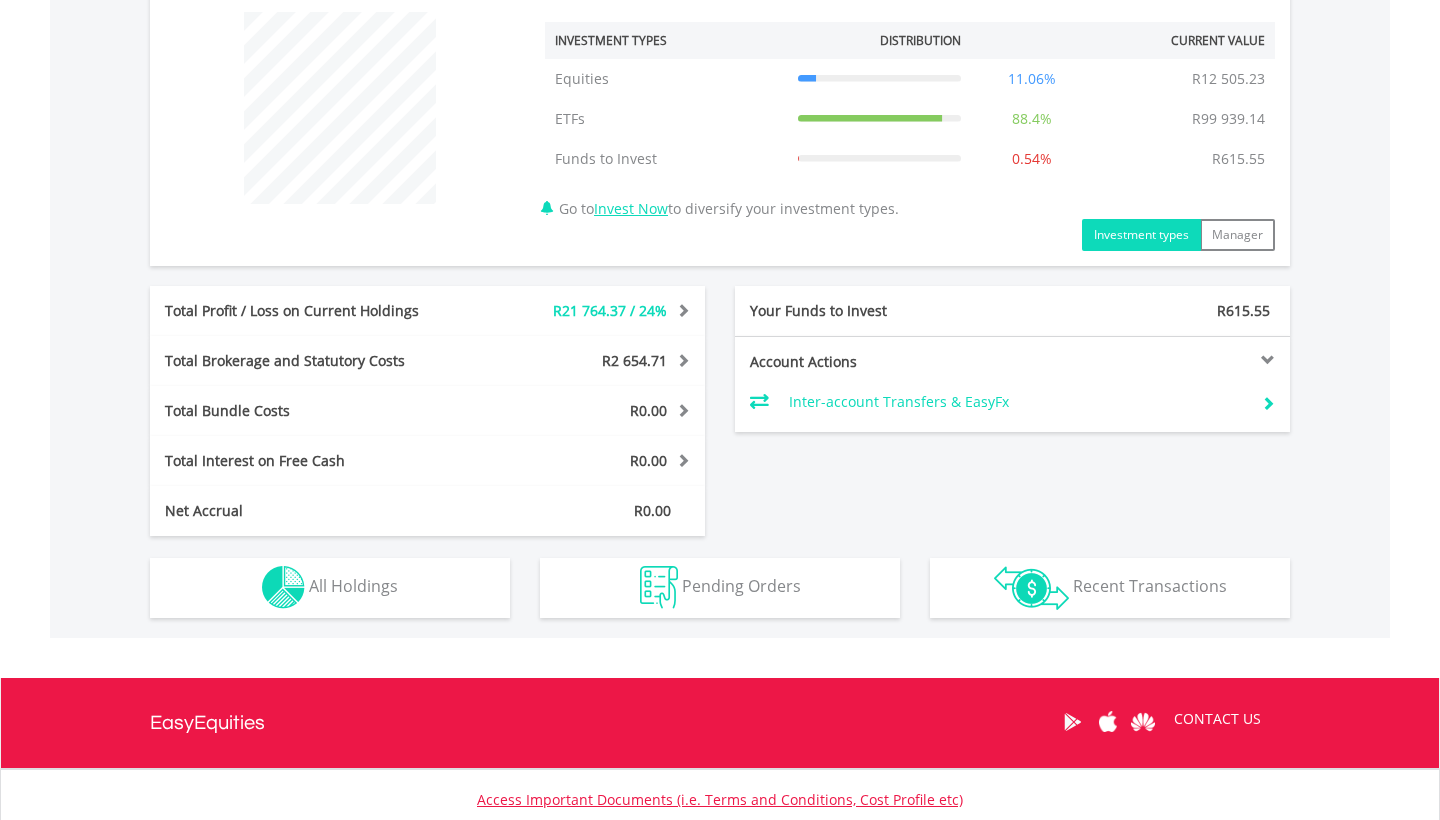 click on "Holdings
All Holdings" at bounding box center (330, 588) 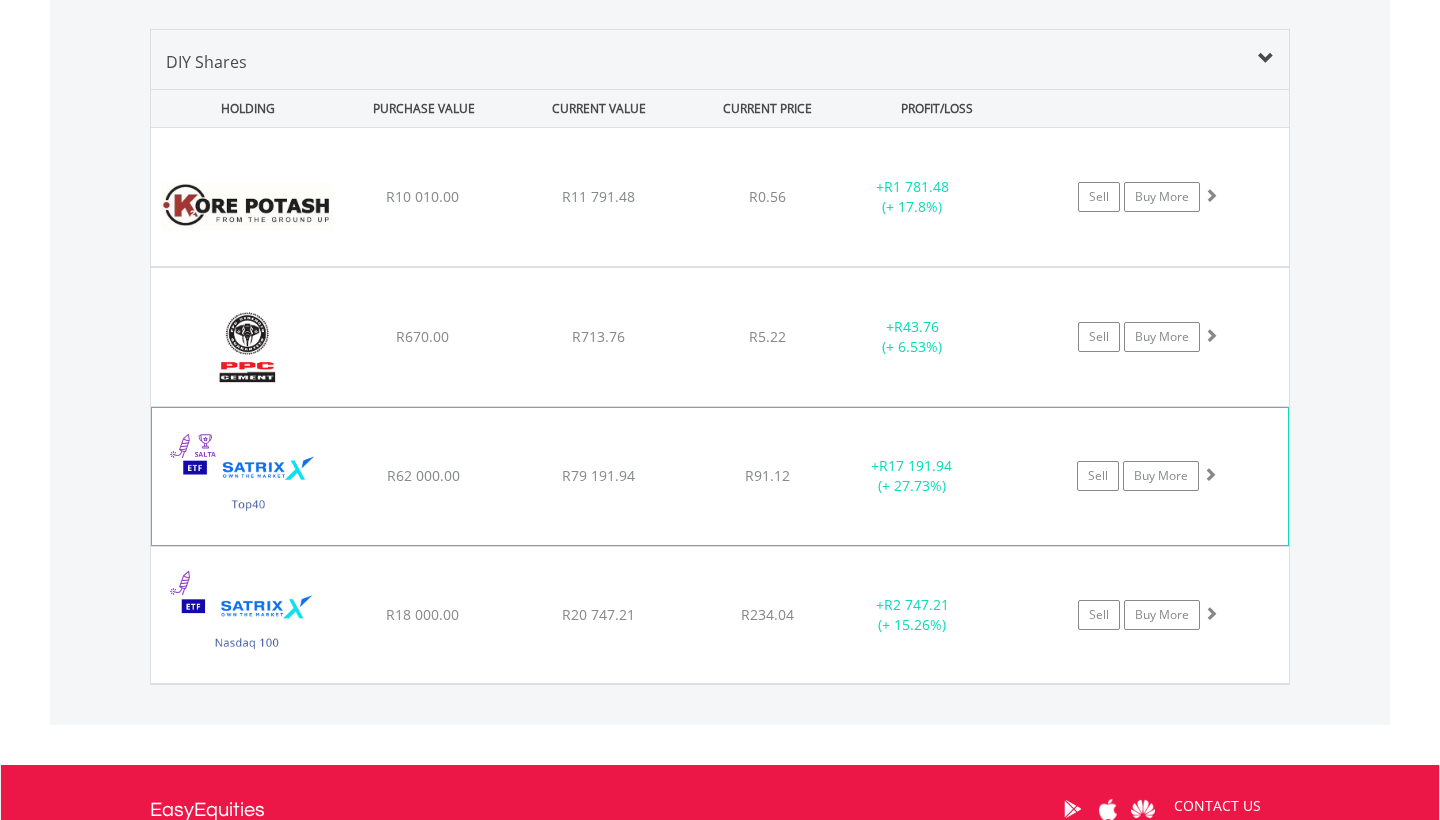 scroll, scrollTop: 1411, scrollLeft: 0, axis: vertical 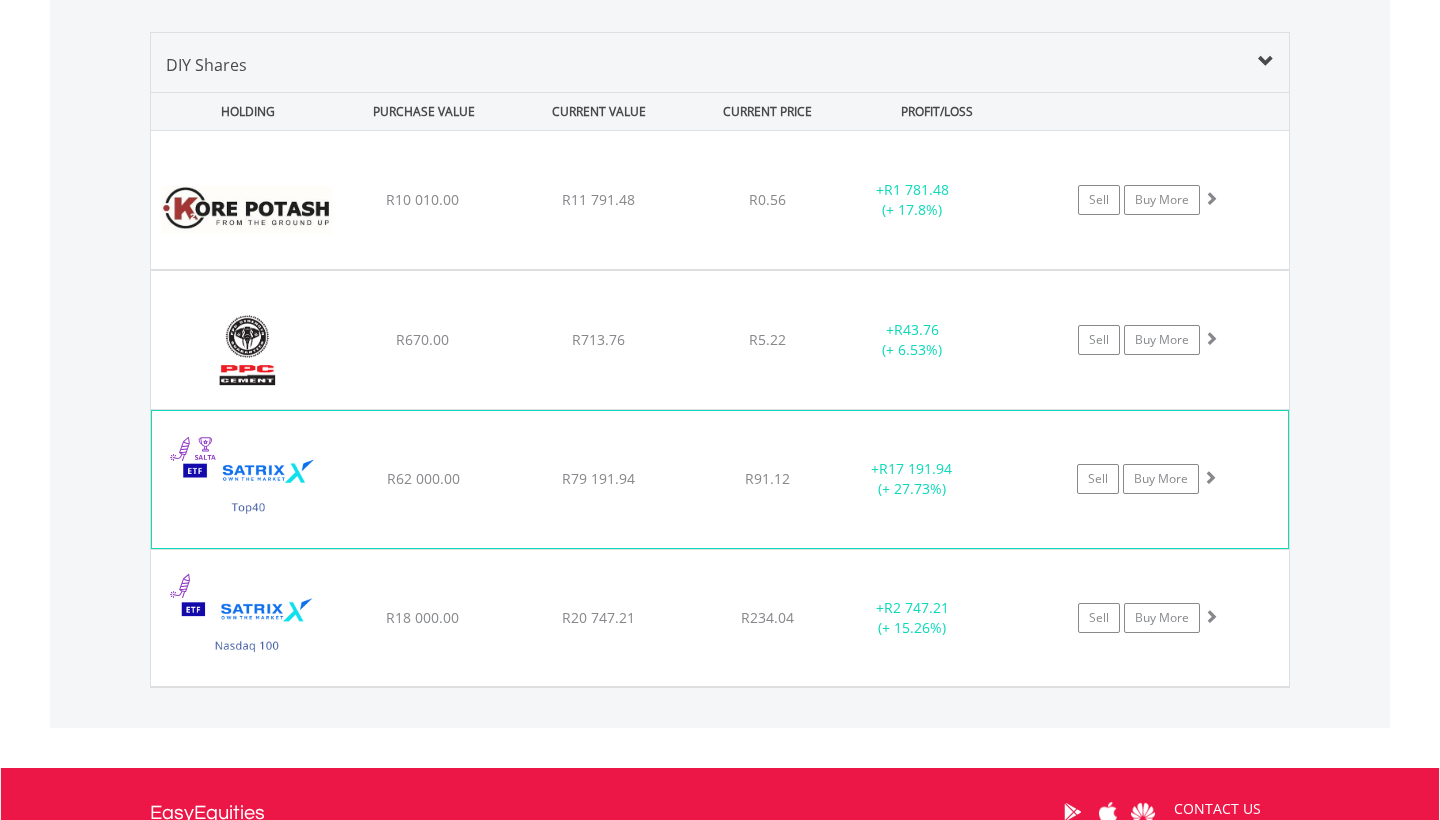 click on "Sell
Buy More" at bounding box center (1158, 200) 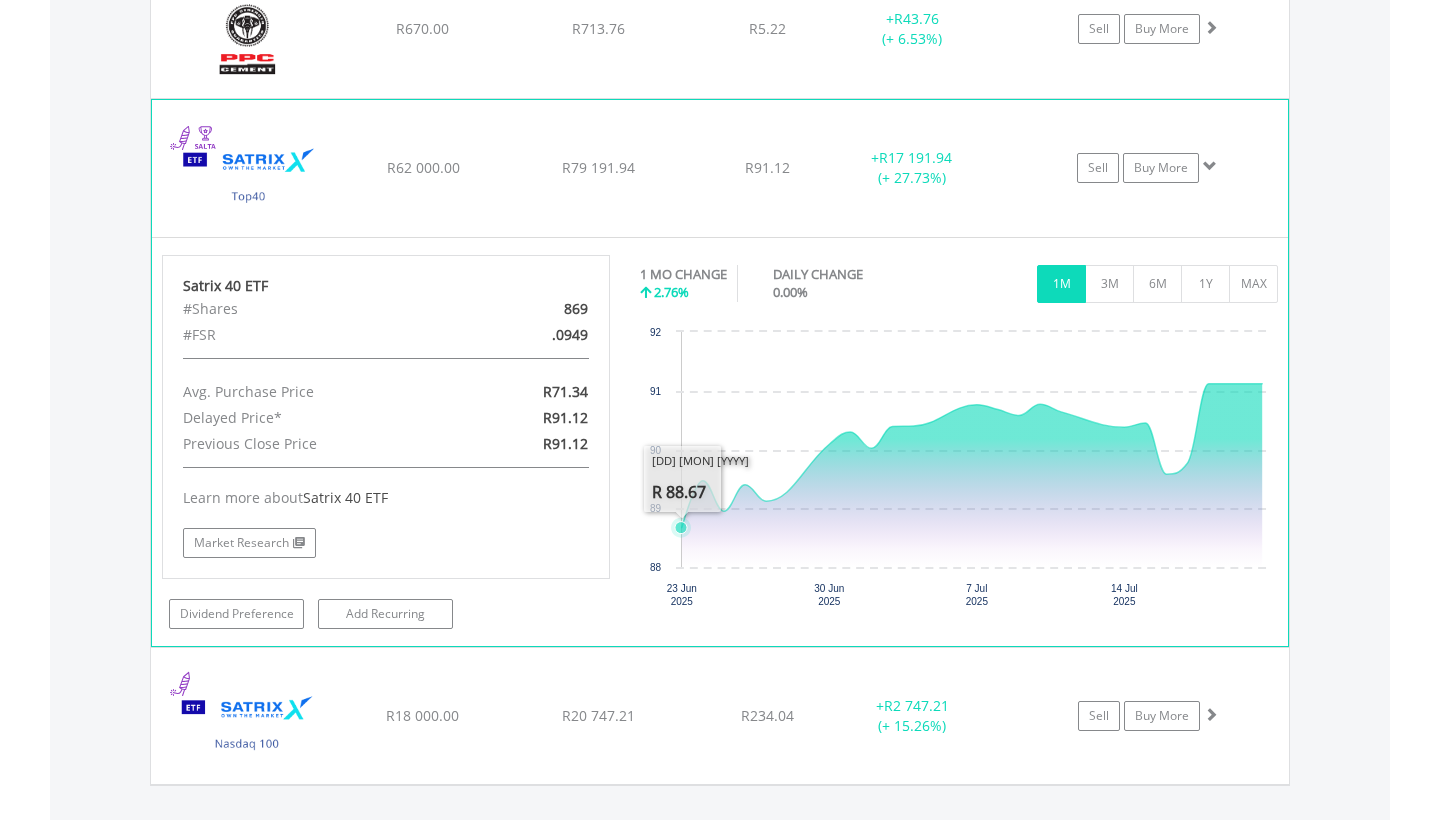 scroll, scrollTop: 1721, scrollLeft: 0, axis: vertical 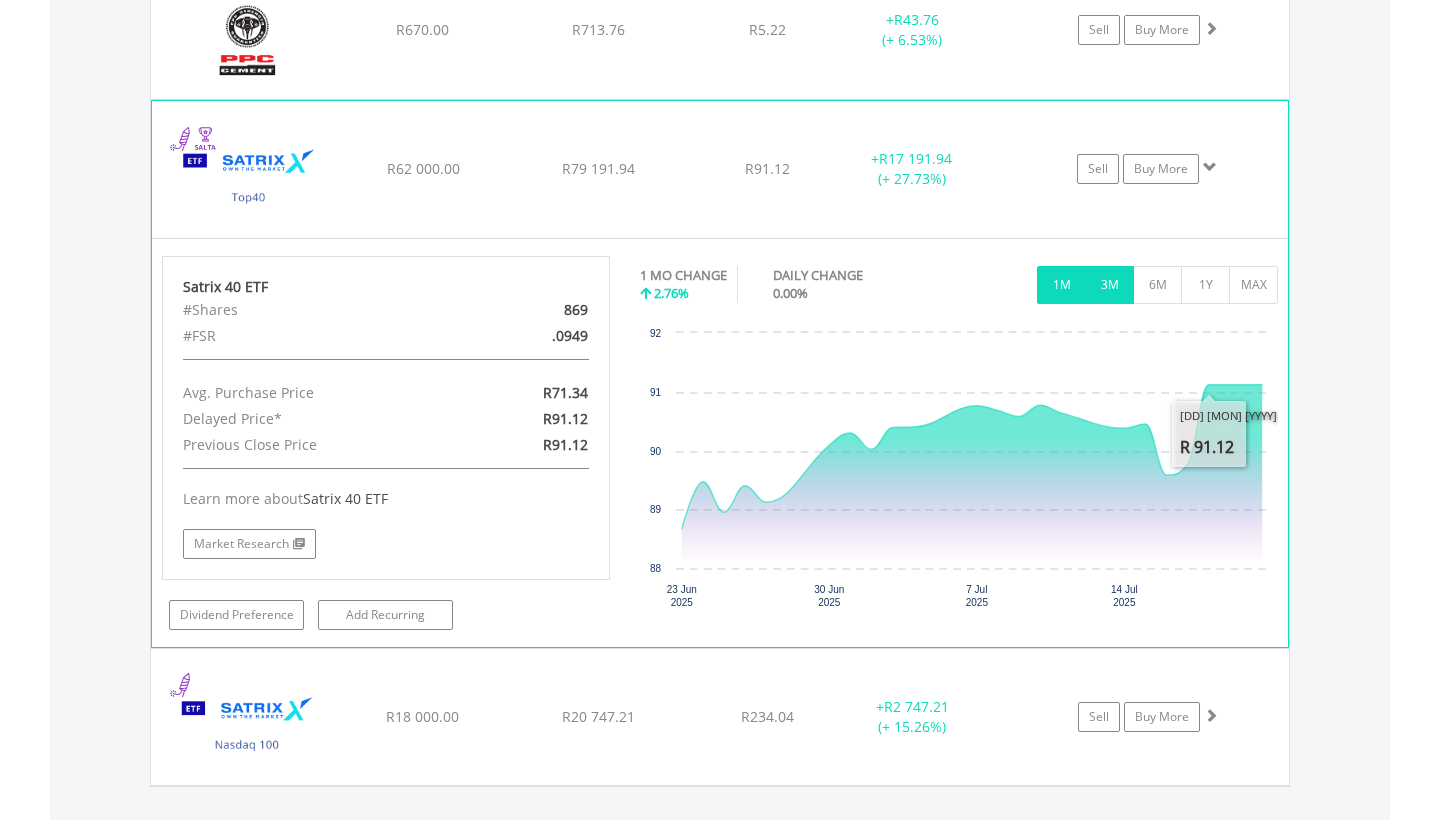 click on "3M" at bounding box center (1109, 285) 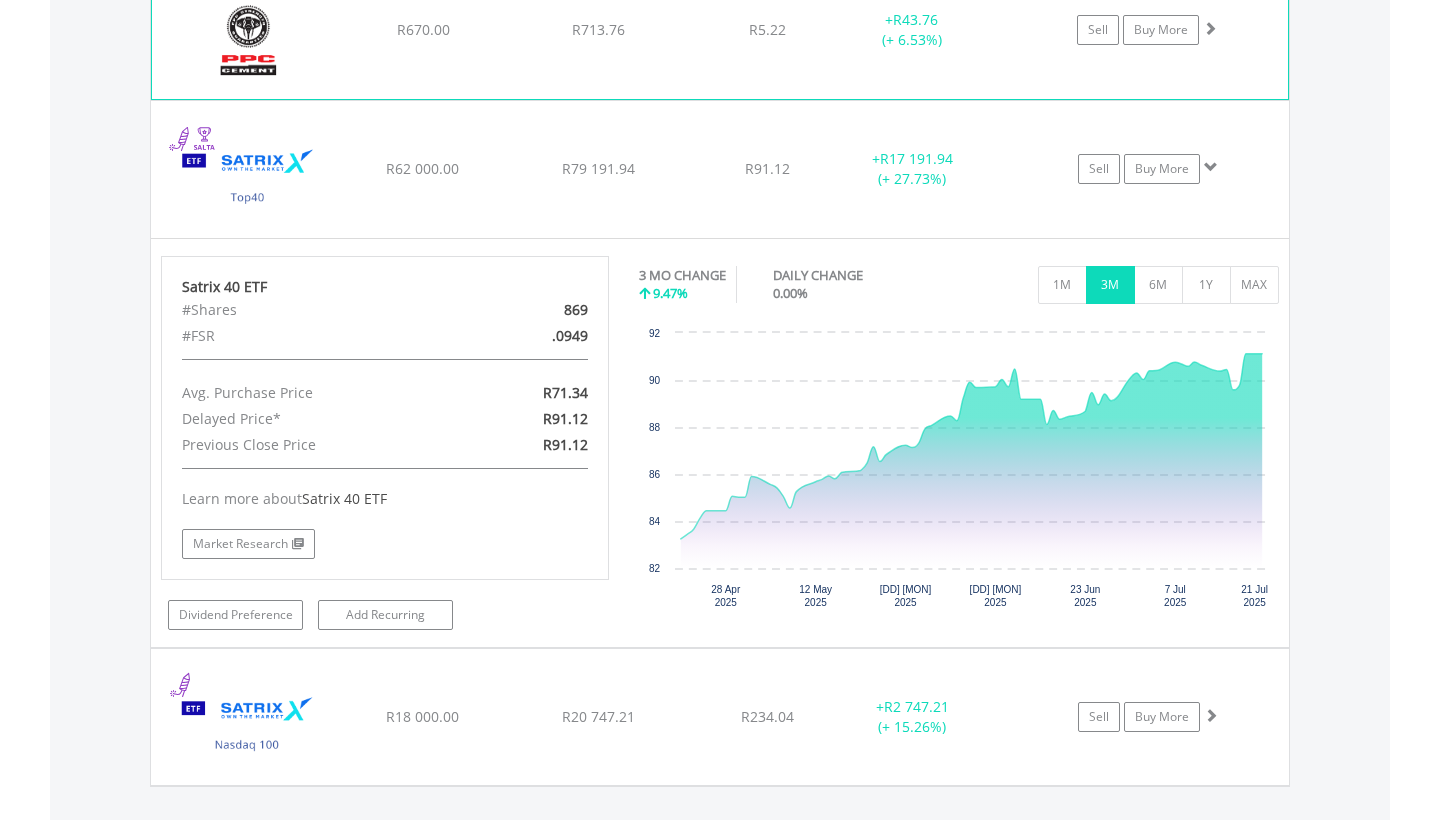 scroll, scrollTop: 1729, scrollLeft: 0, axis: vertical 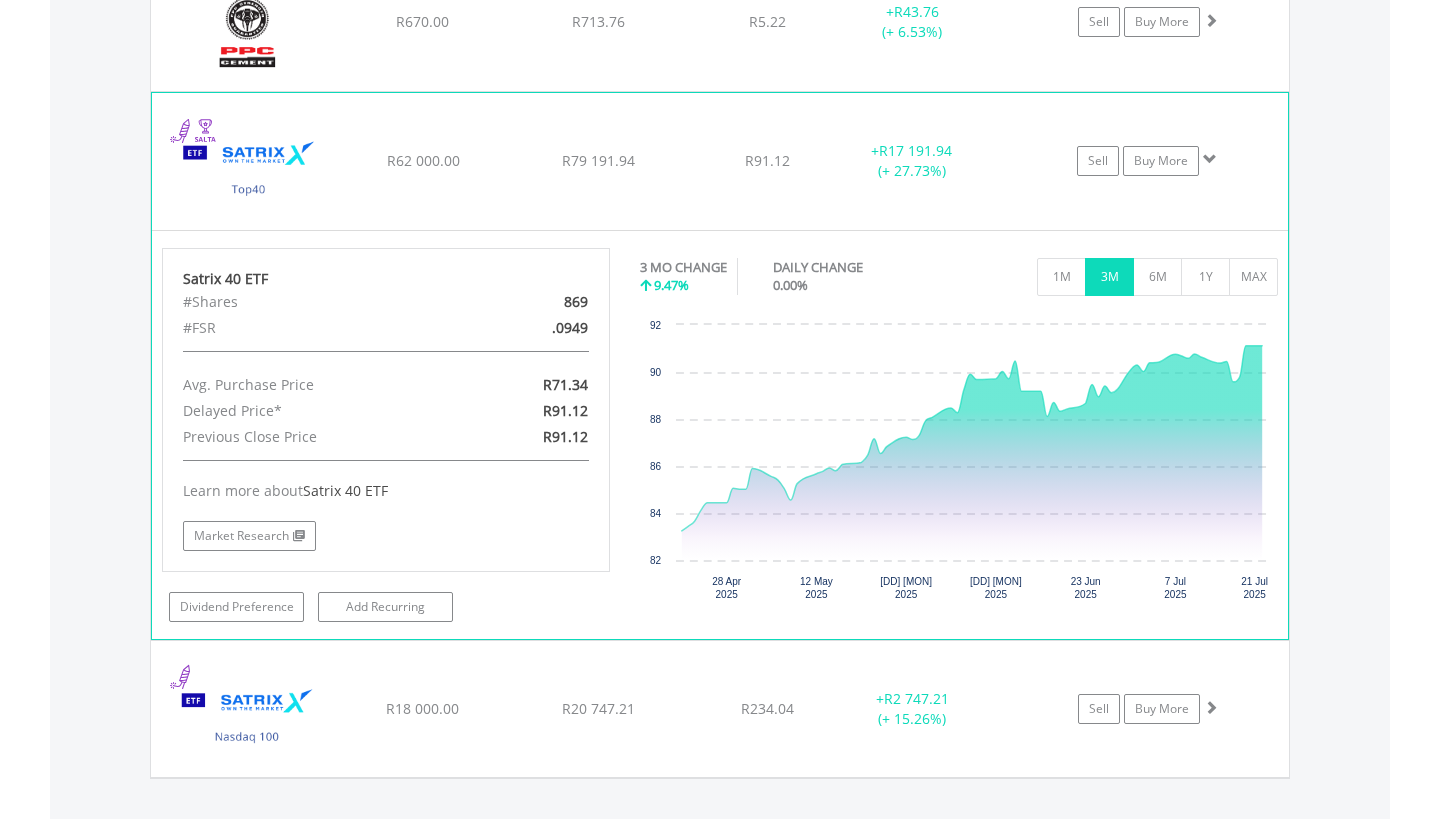 click on "Satrix 40 ETF
R62 000.00
R79 191.94
R91.12
+  R17 191.94 (+ 27.73%)
Sell
Buy More" at bounding box center [720, -118] 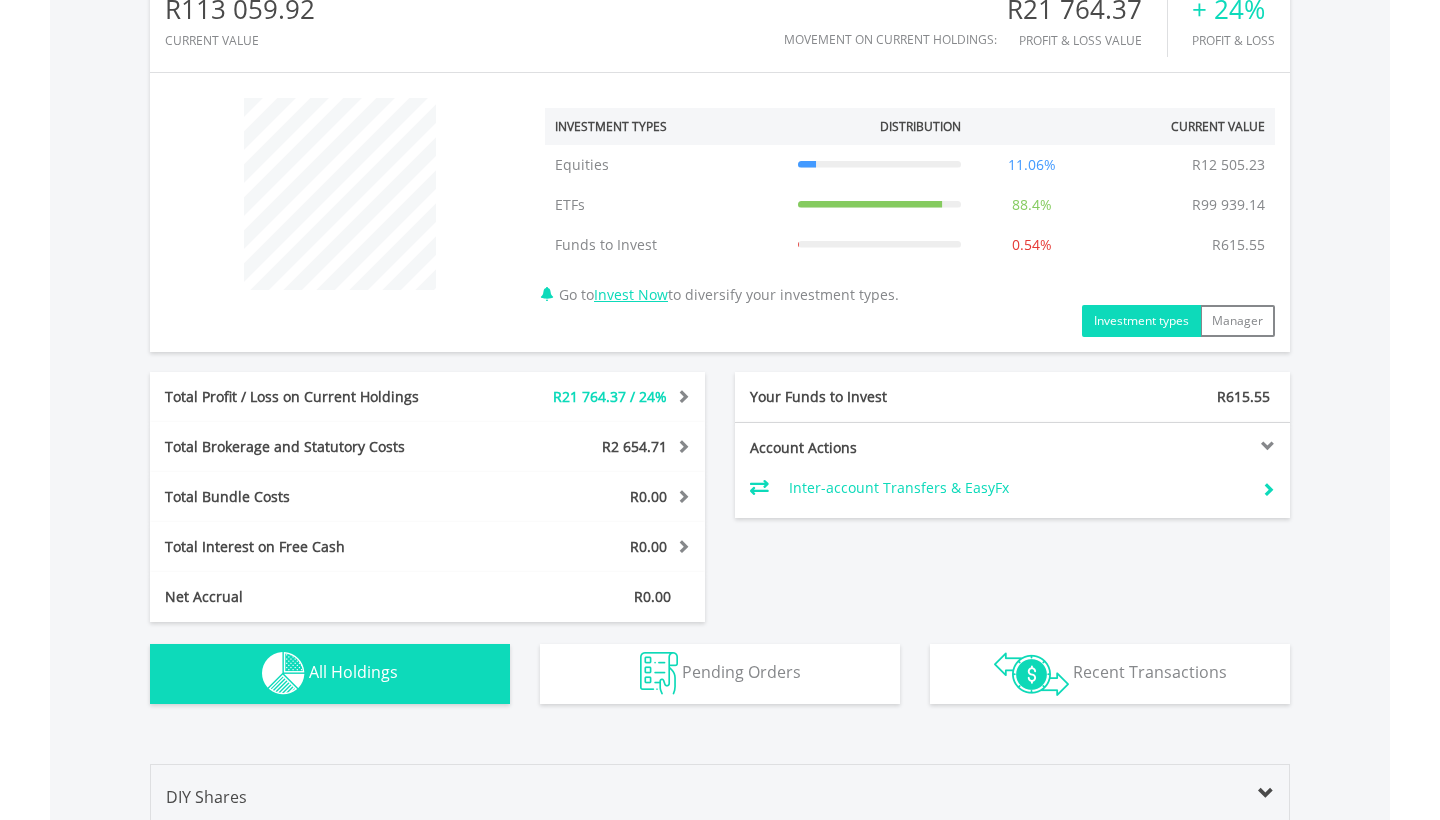 scroll, scrollTop: 694, scrollLeft: 0, axis: vertical 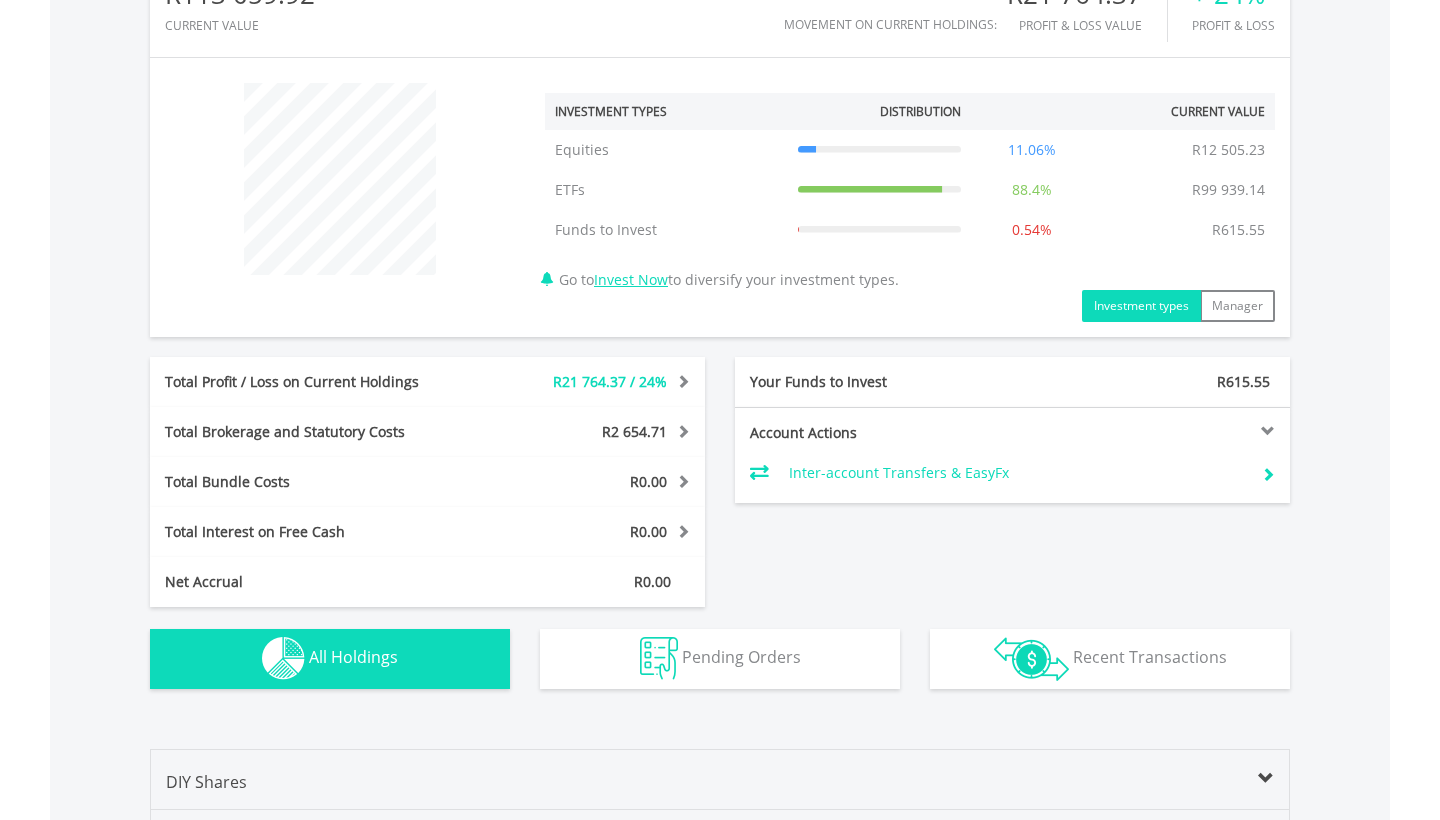 click at bounding box center [680, 381] 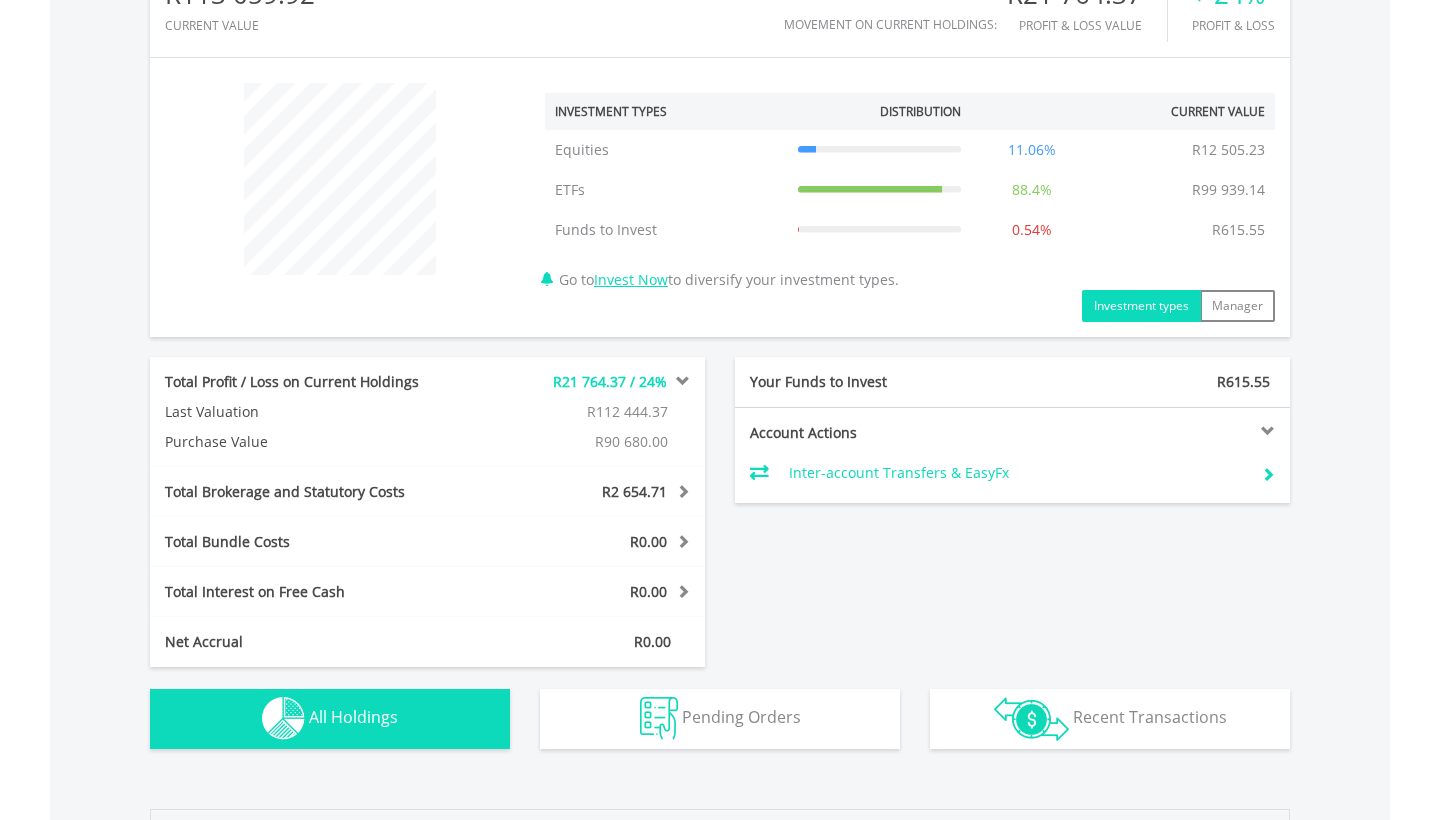 click at bounding box center [680, 381] 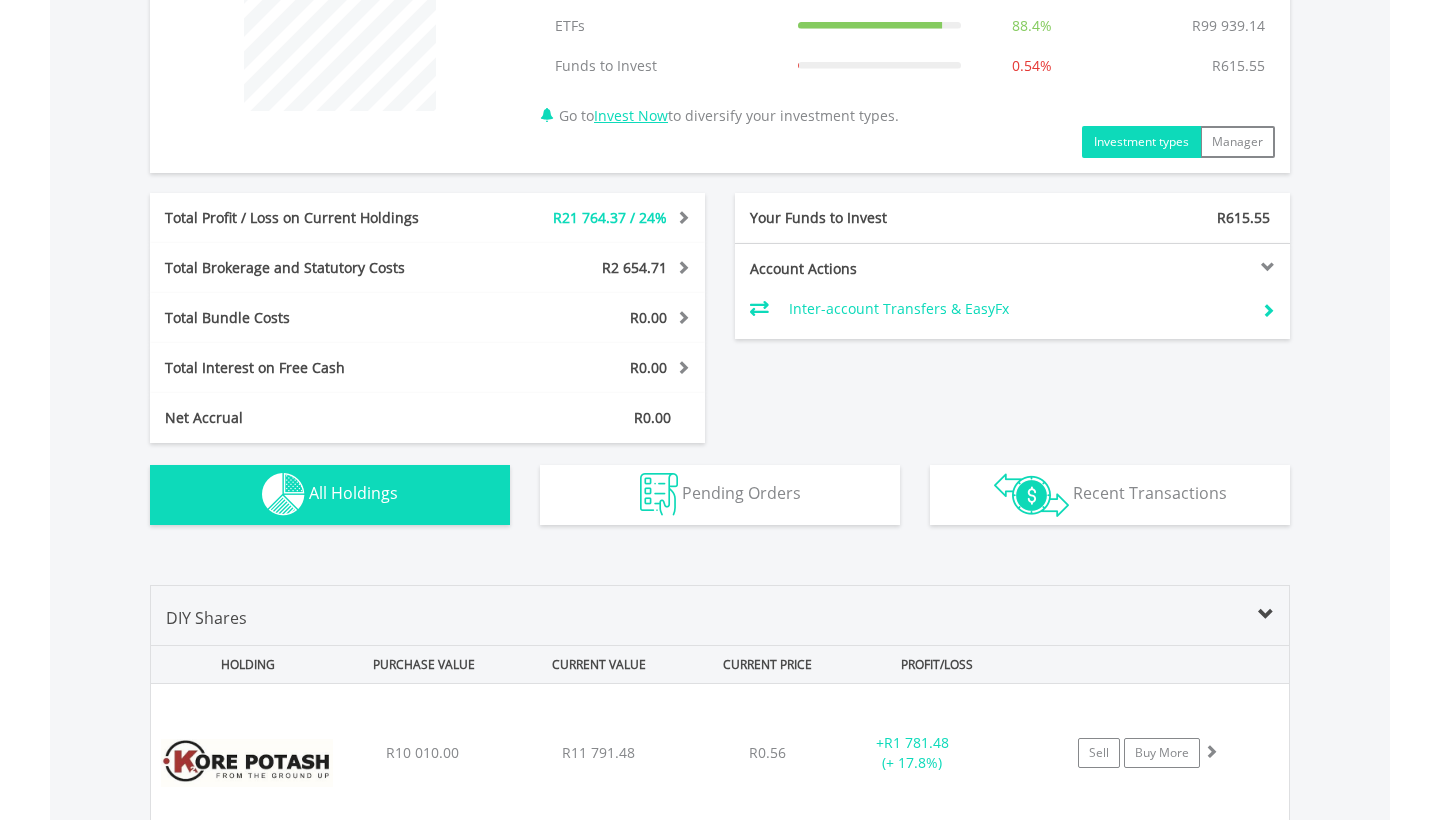 scroll, scrollTop: 892, scrollLeft: 0, axis: vertical 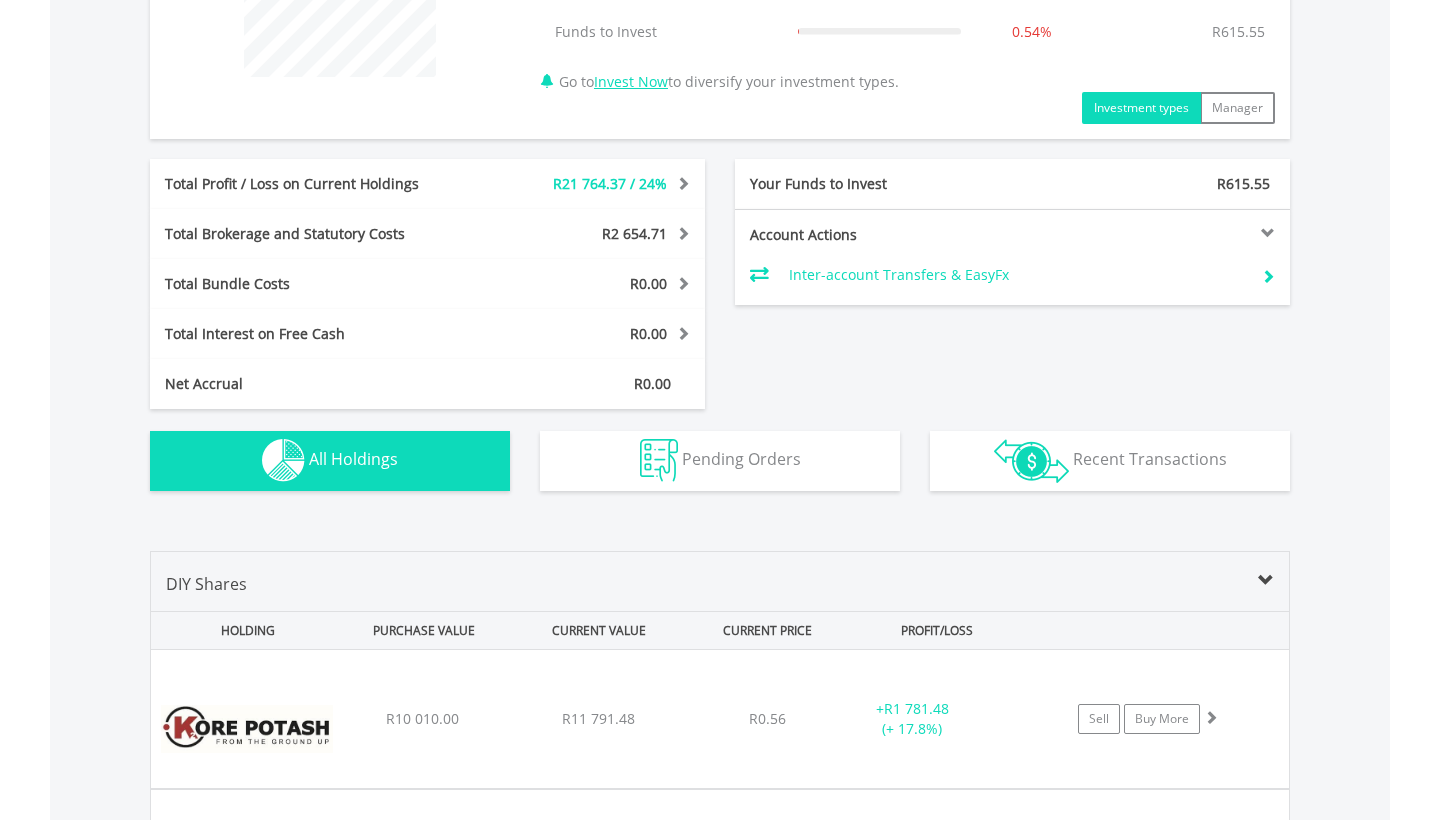 click on "Transactions
Recent Transactions" at bounding box center [1110, 461] 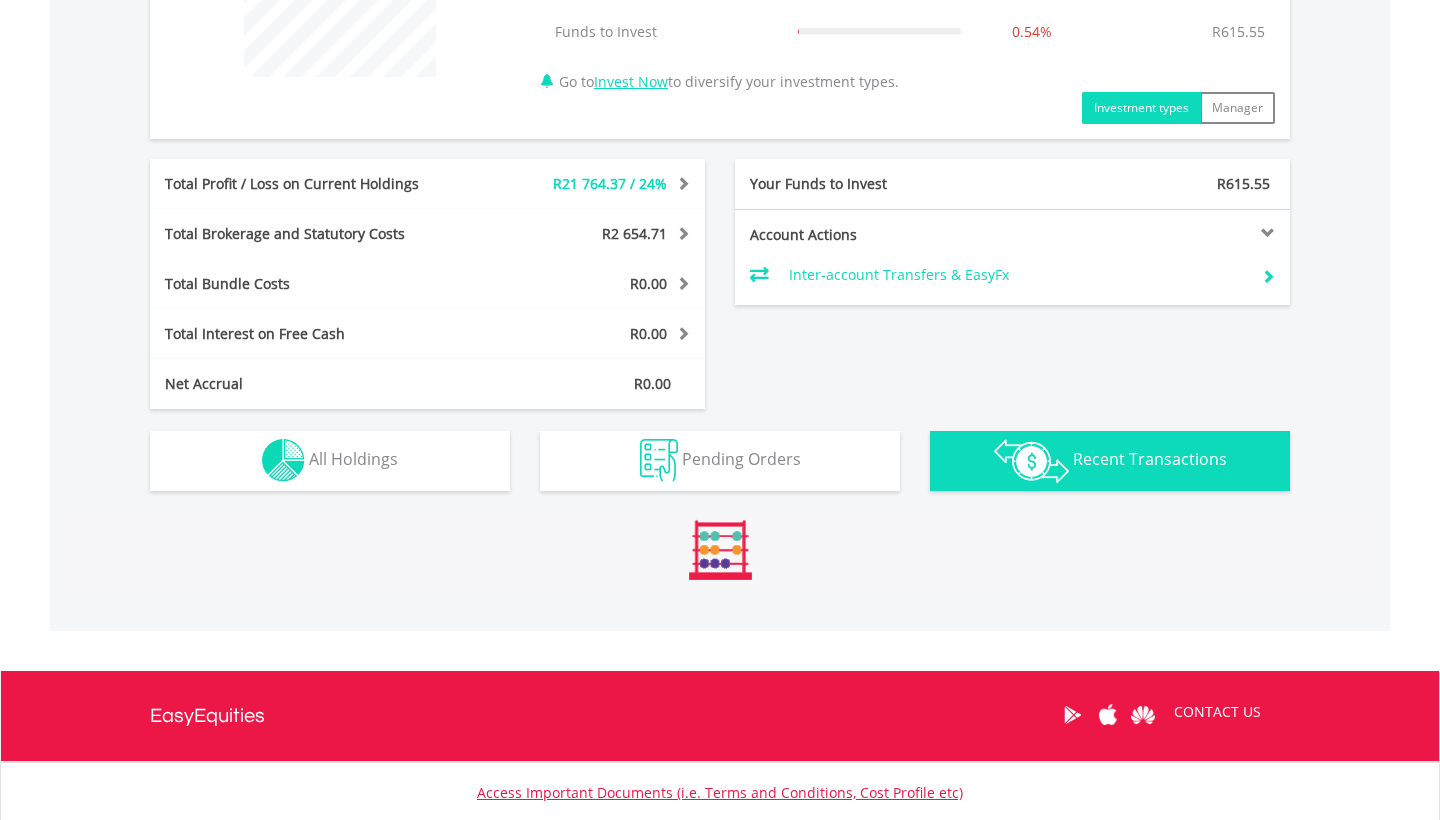 scroll, scrollTop: 1196, scrollLeft: 0, axis: vertical 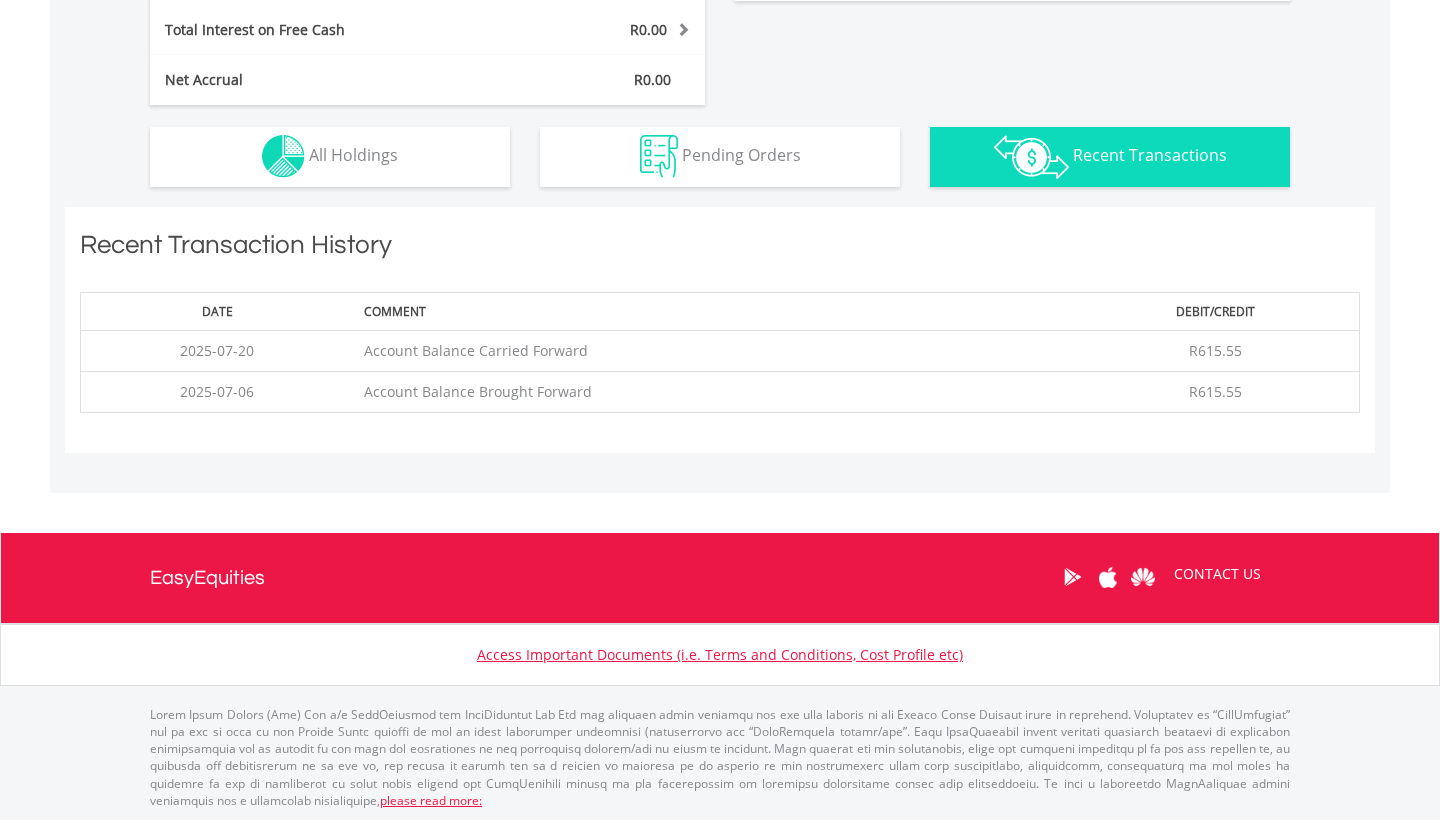 click on "Pending Orders
Pending Orders" at bounding box center (720, 157) 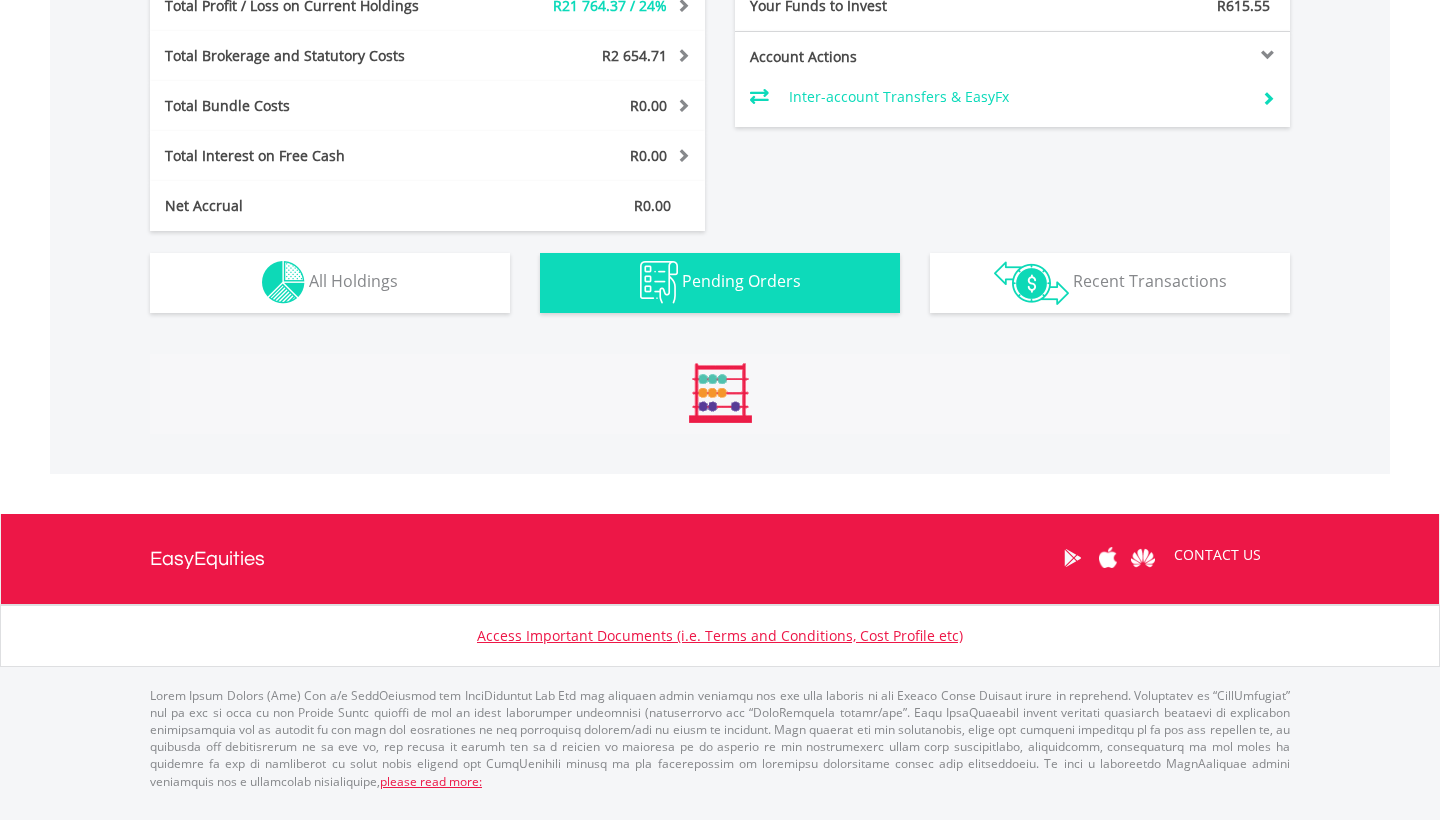 scroll, scrollTop: 1021, scrollLeft: 0, axis: vertical 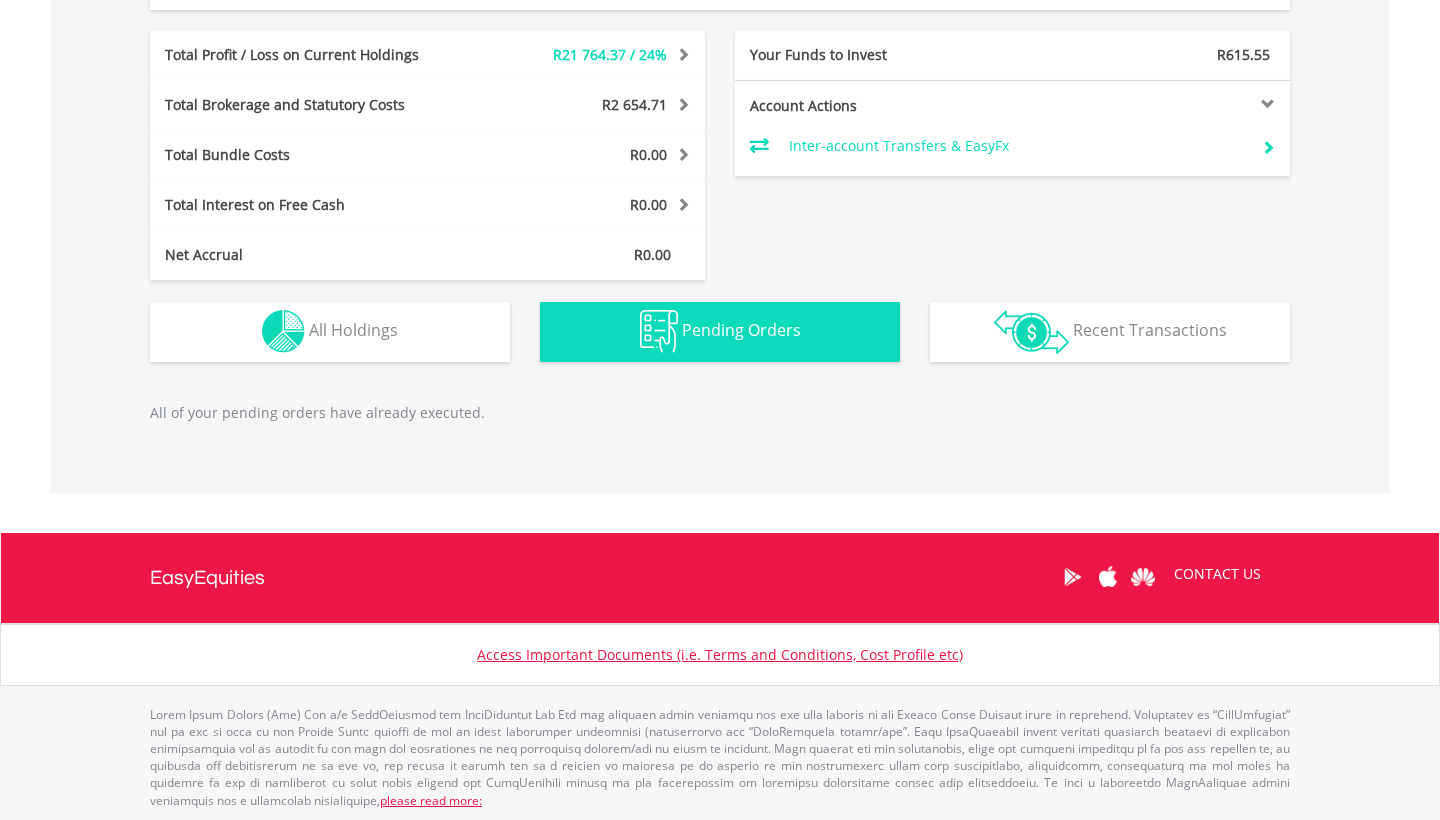 click on "Holdings
All Holdings" at bounding box center [330, 332] 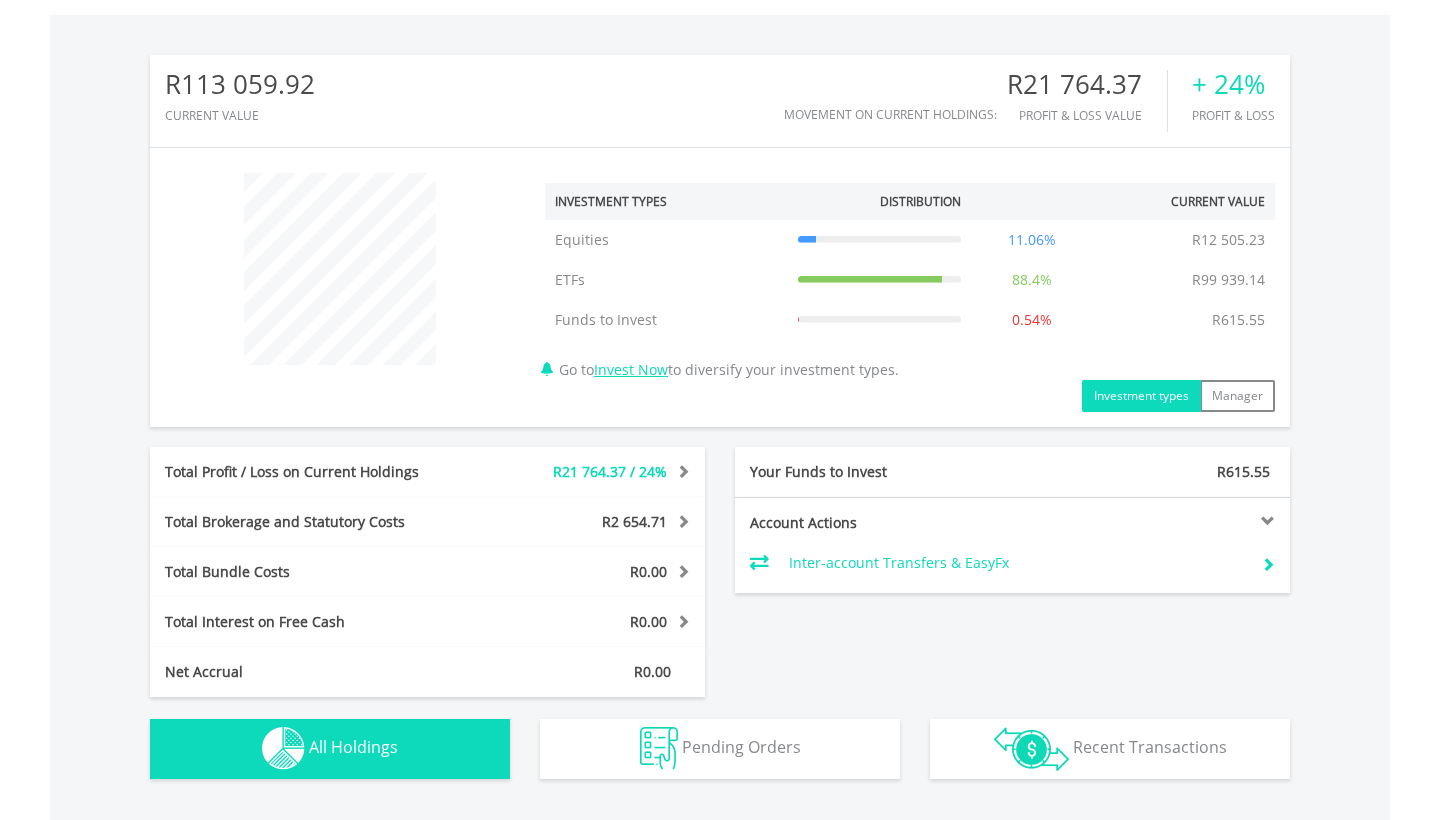 scroll, scrollTop: 604, scrollLeft: 0, axis: vertical 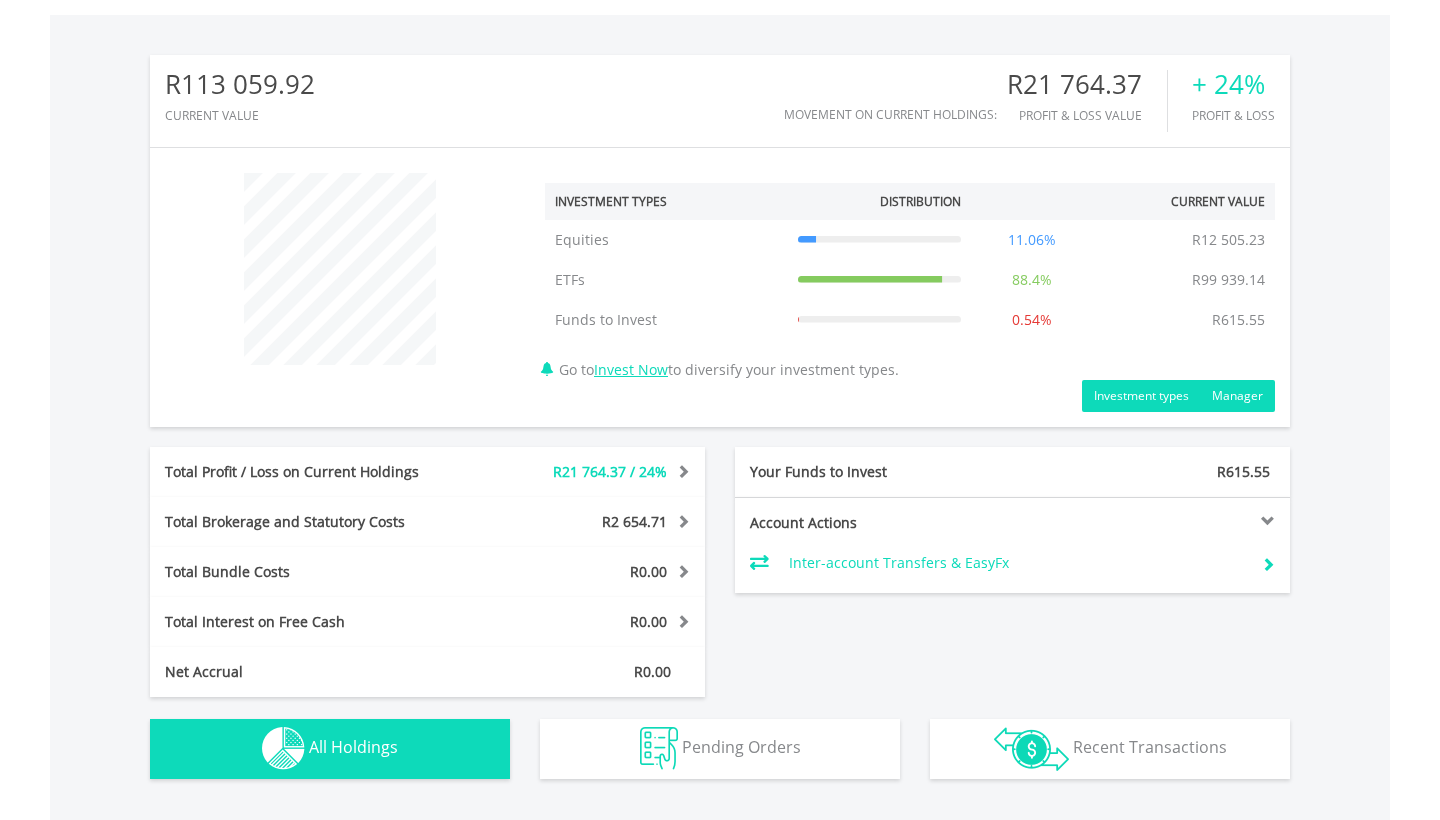 click on "Manager" at bounding box center (1237, 396) 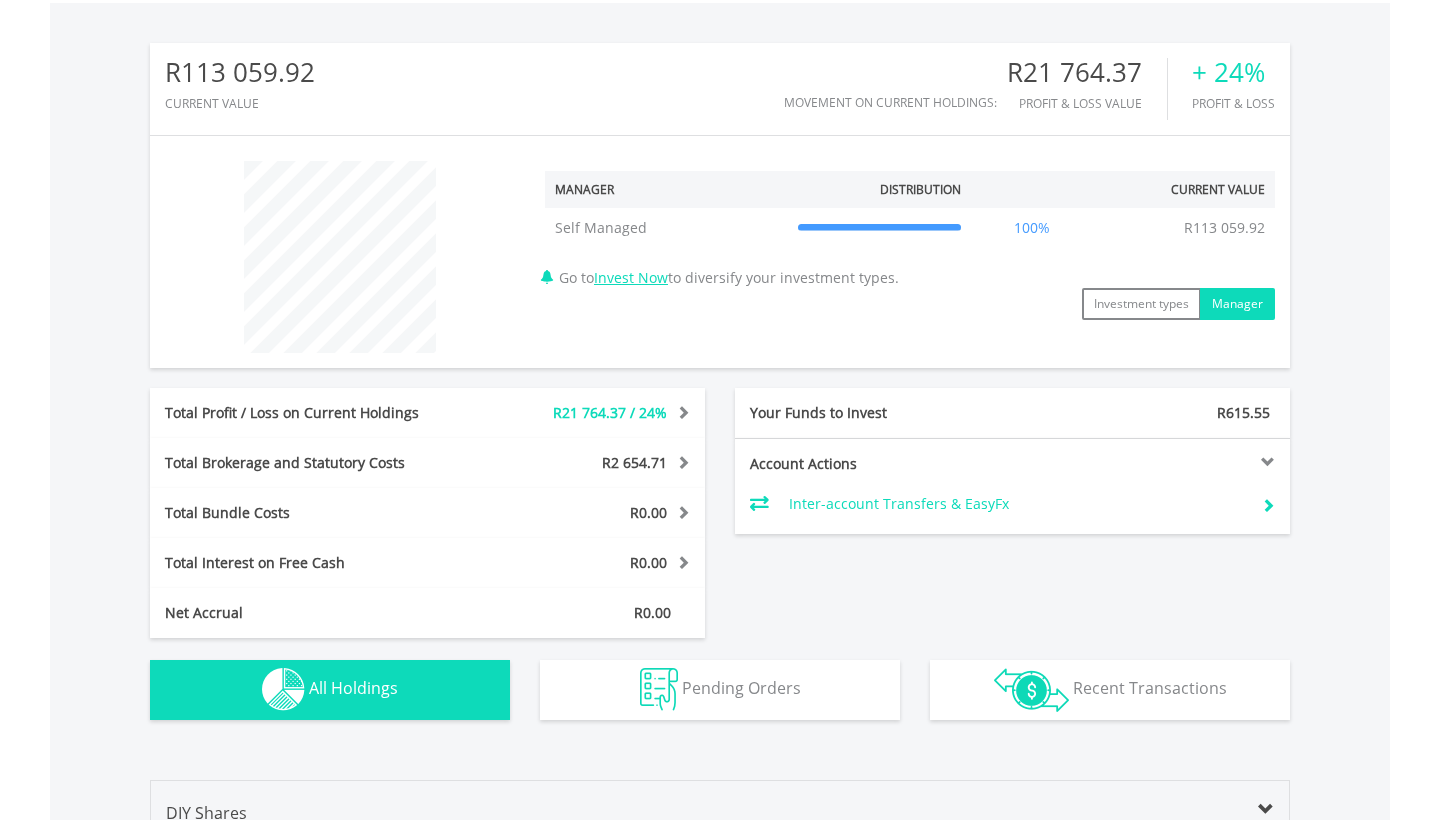 scroll, scrollTop: 625, scrollLeft: 0, axis: vertical 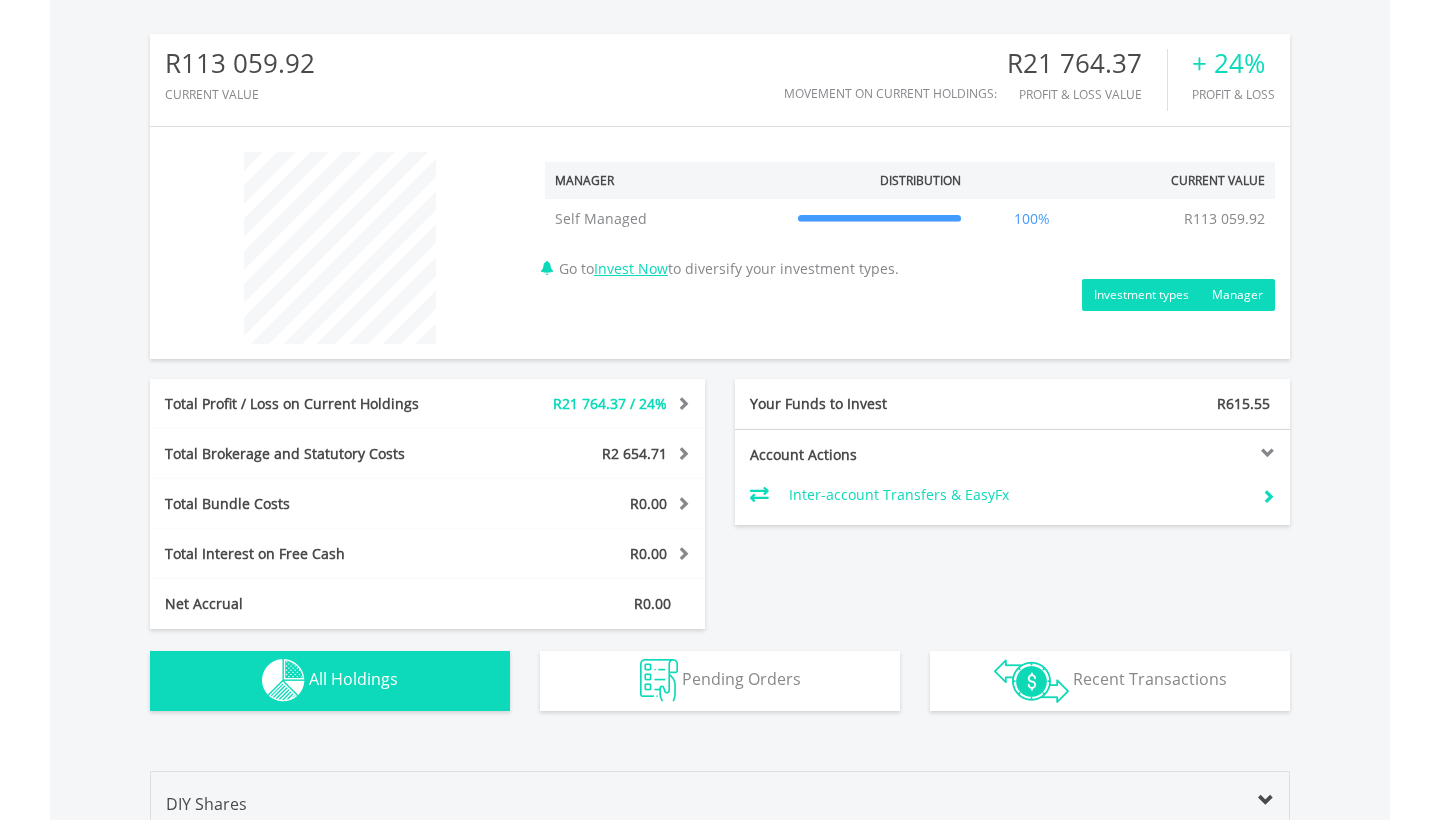 click on "Investment types" at bounding box center [1141, 295] 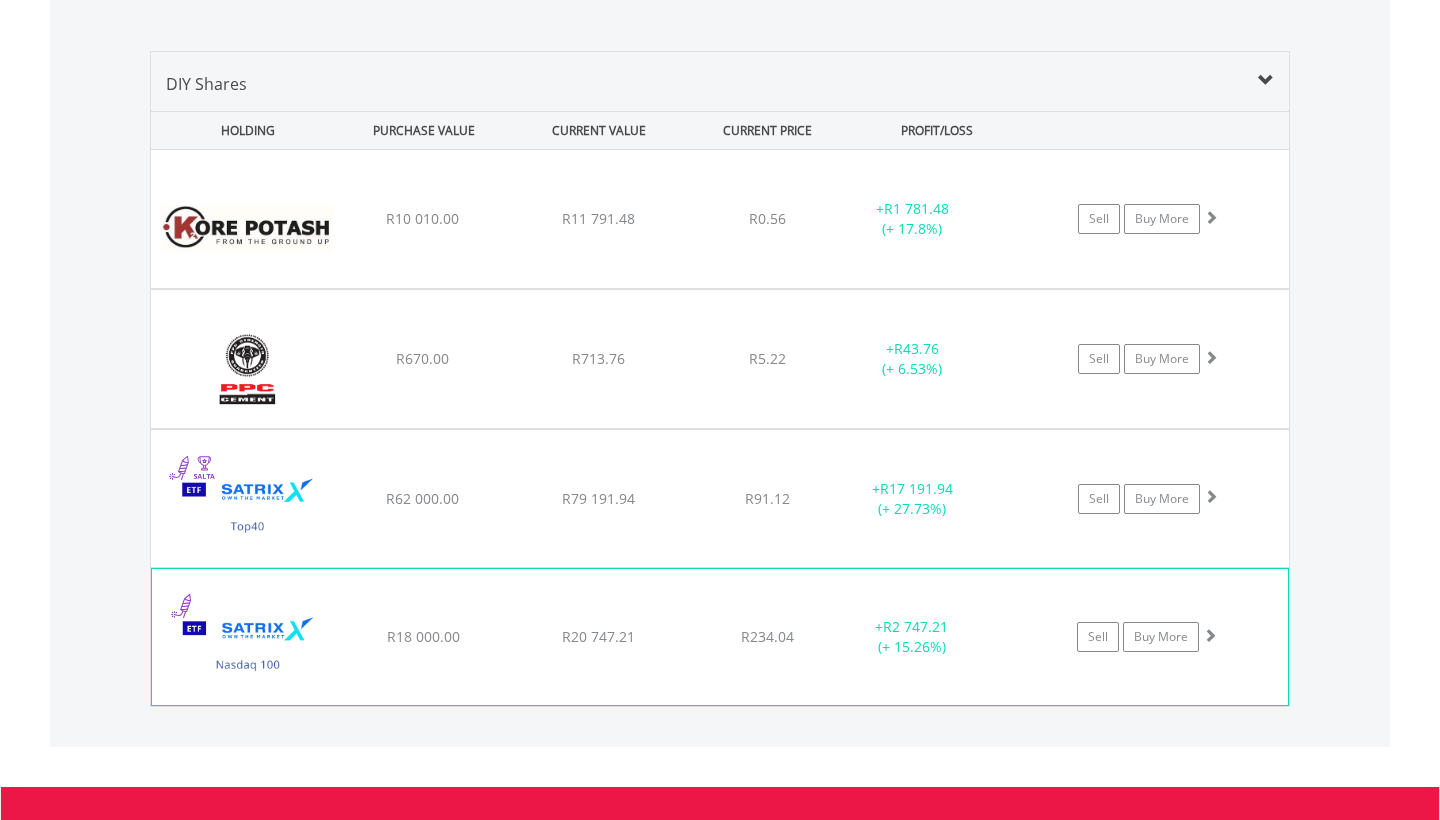 scroll, scrollTop: 1414, scrollLeft: 0, axis: vertical 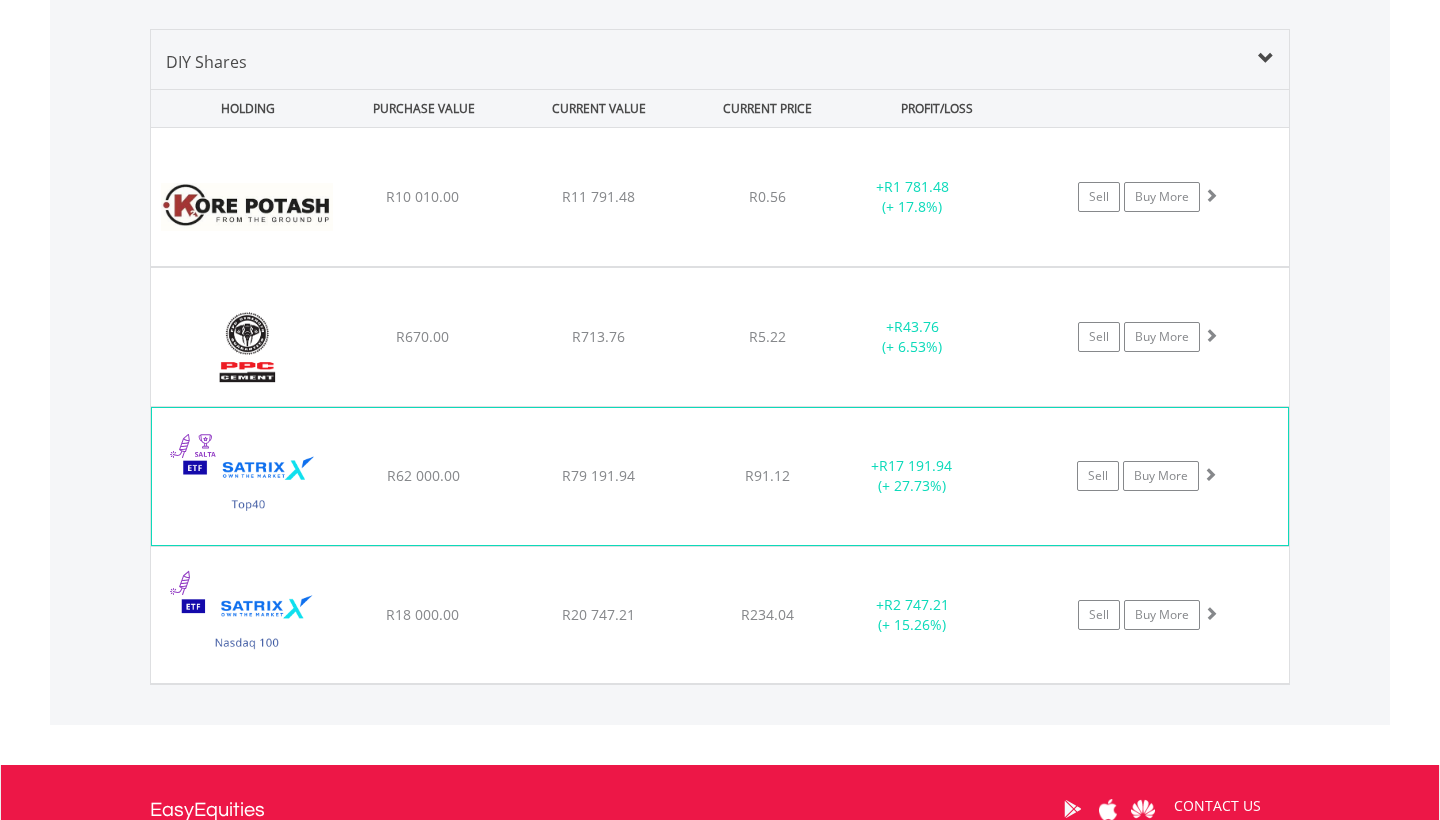 click at bounding box center (1210, 474) 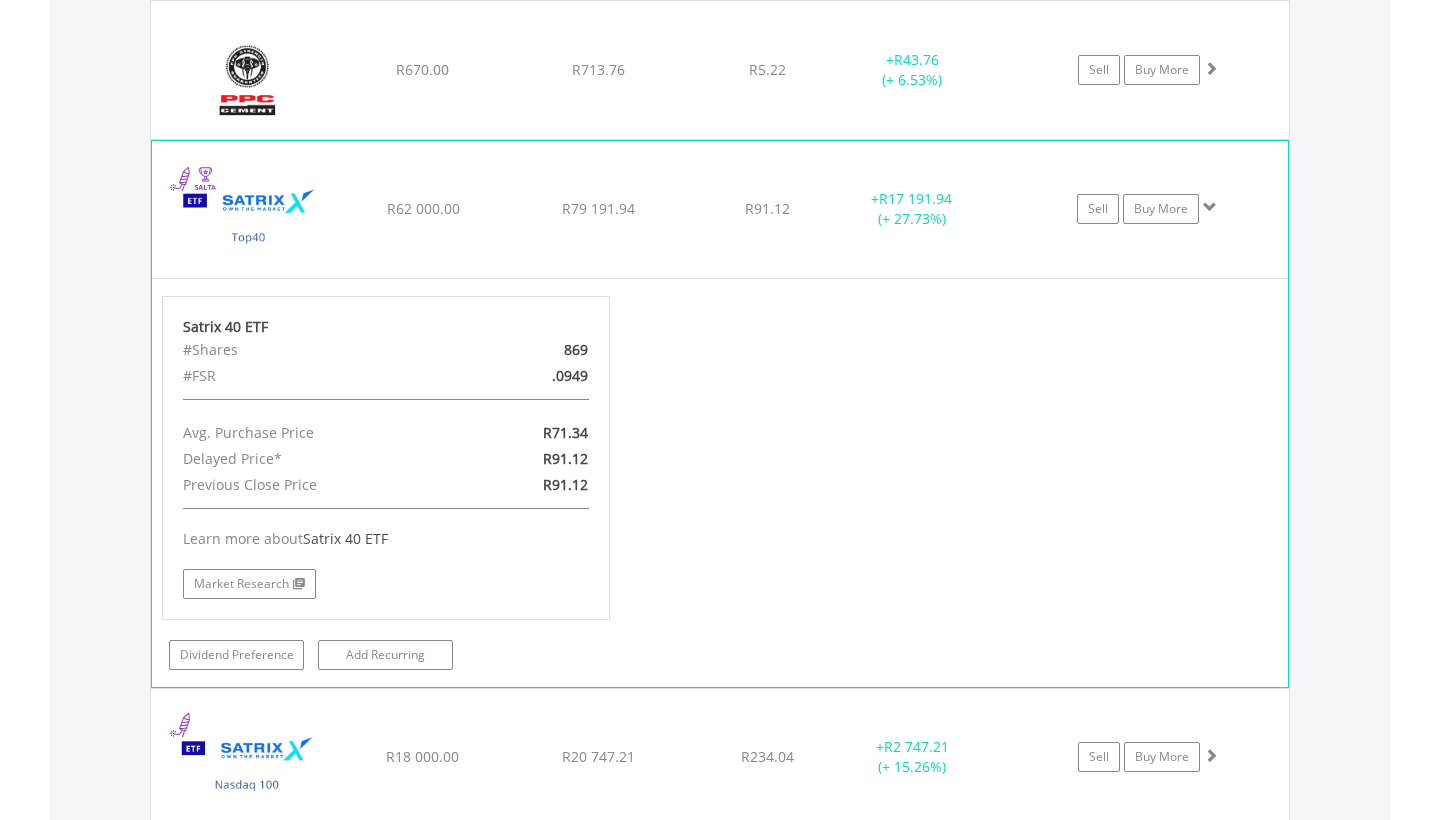 scroll, scrollTop: 1682, scrollLeft: 0, axis: vertical 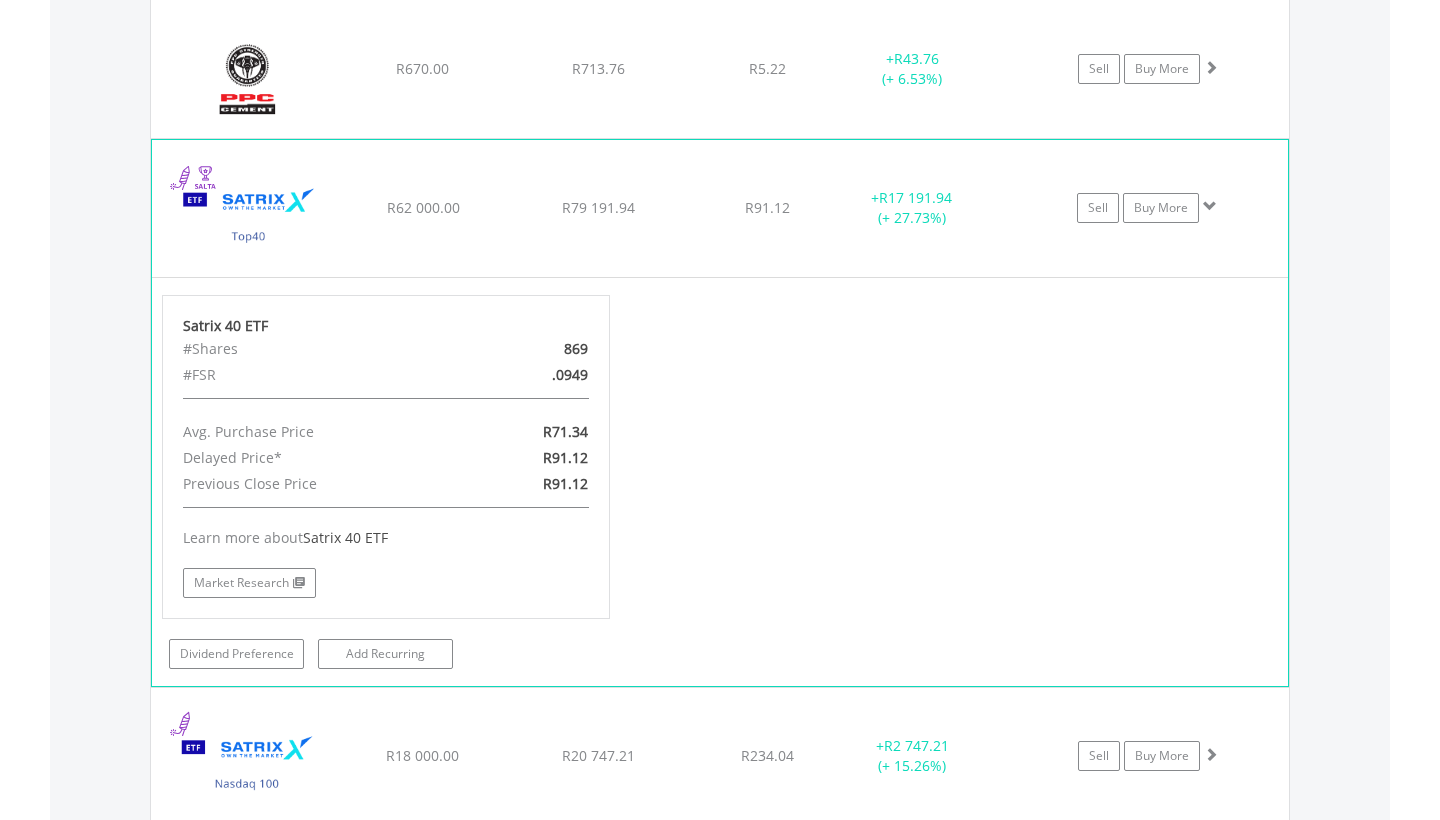 click at bounding box center [1210, 206] 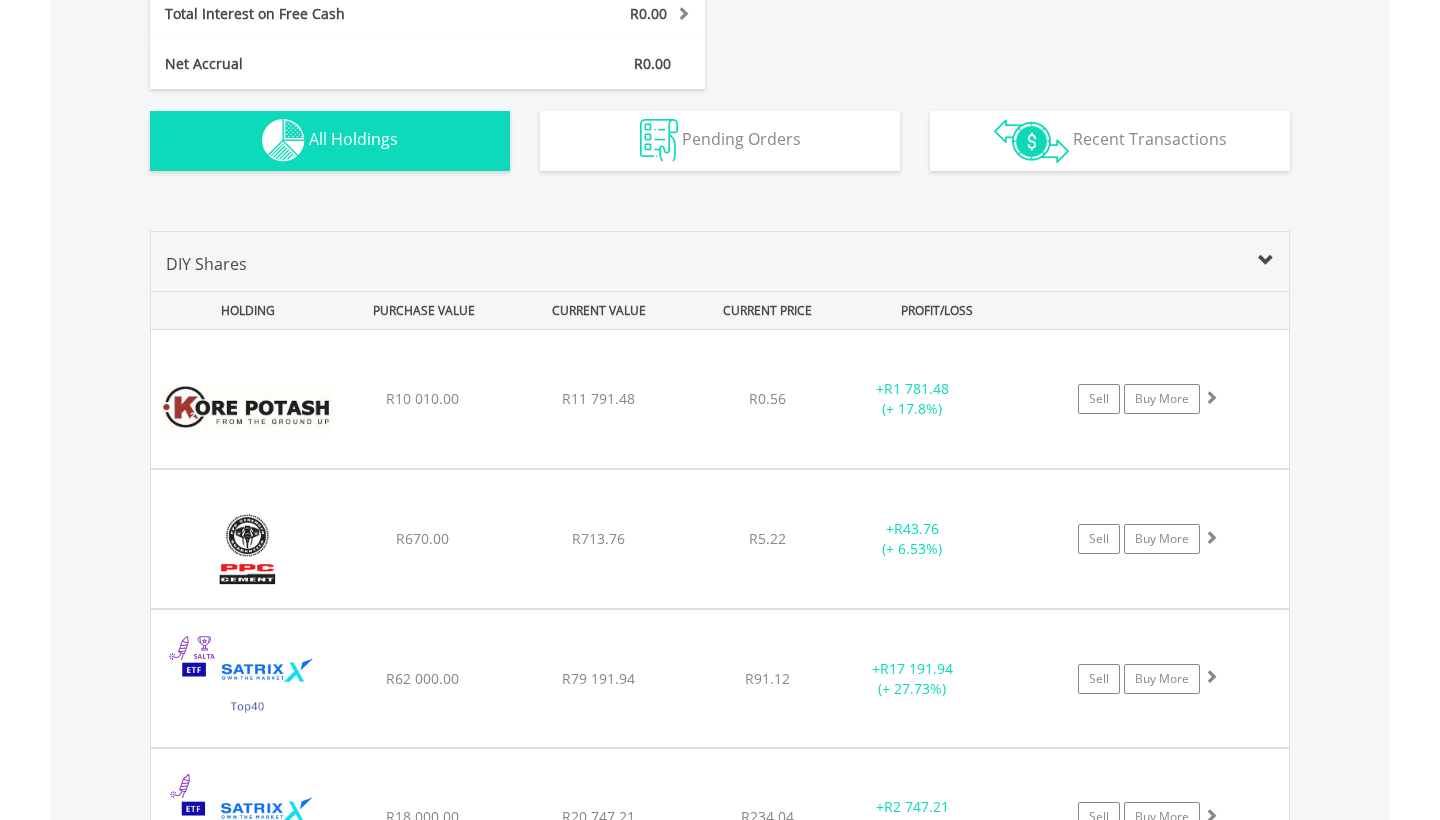 scroll, scrollTop: 1216, scrollLeft: 0, axis: vertical 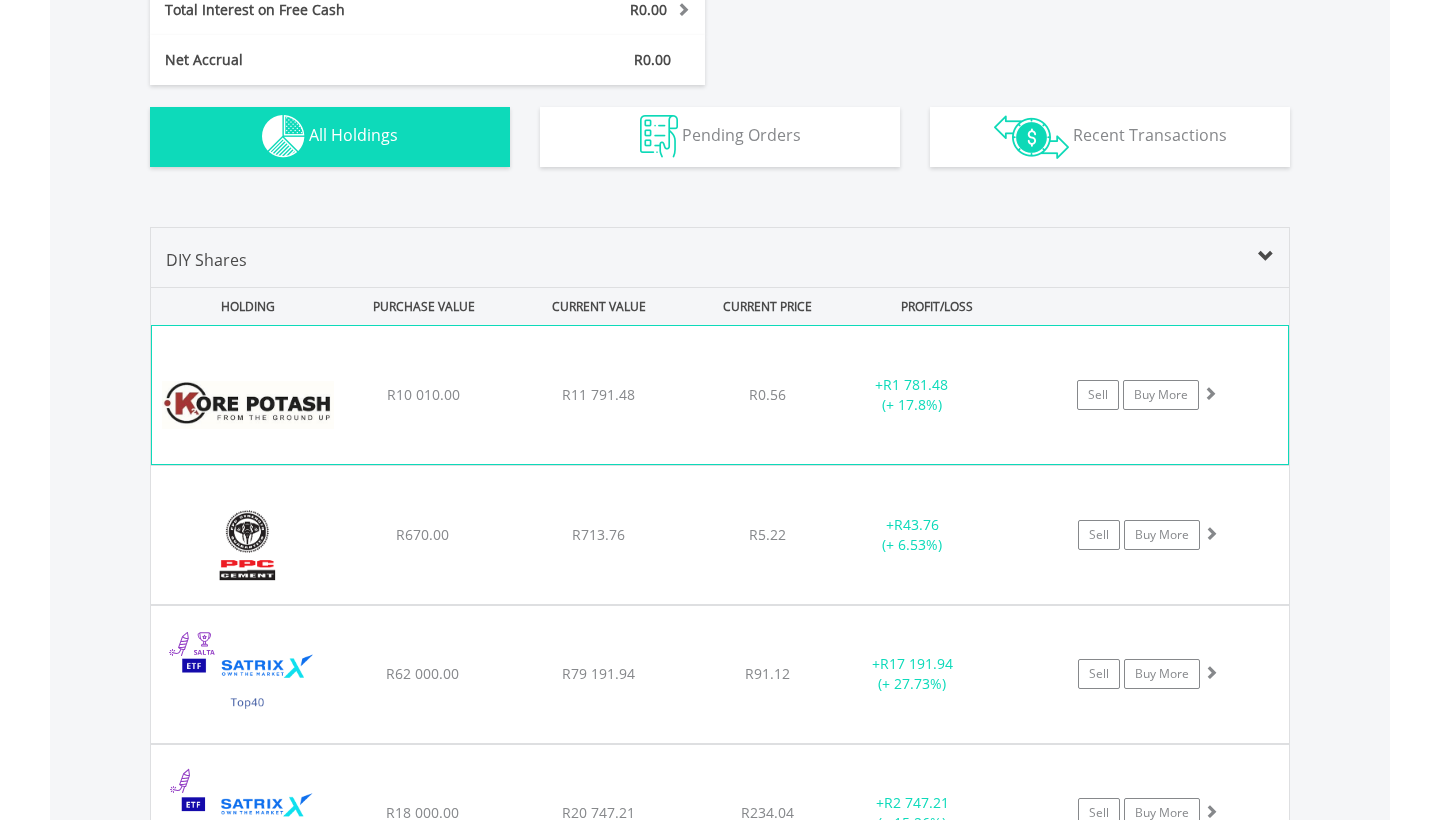 click on "Kore Potash Plc
R10 010.00
R11 791.48
R0.56
+  R1 781.48 (+ 17.8%)
Sell
Buy More" at bounding box center [720, 395] 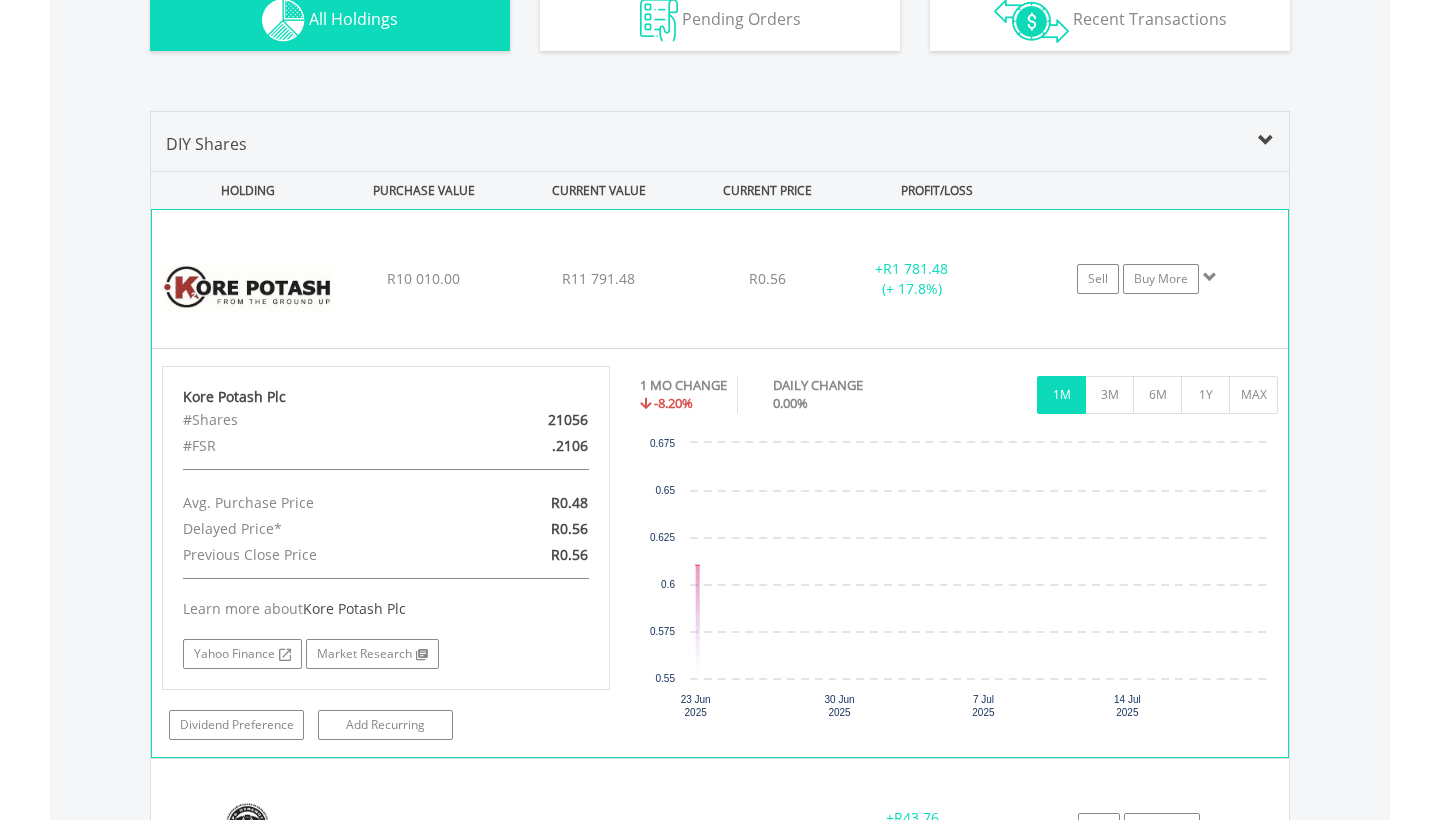 scroll, scrollTop: 1338, scrollLeft: 0, axis: vertical 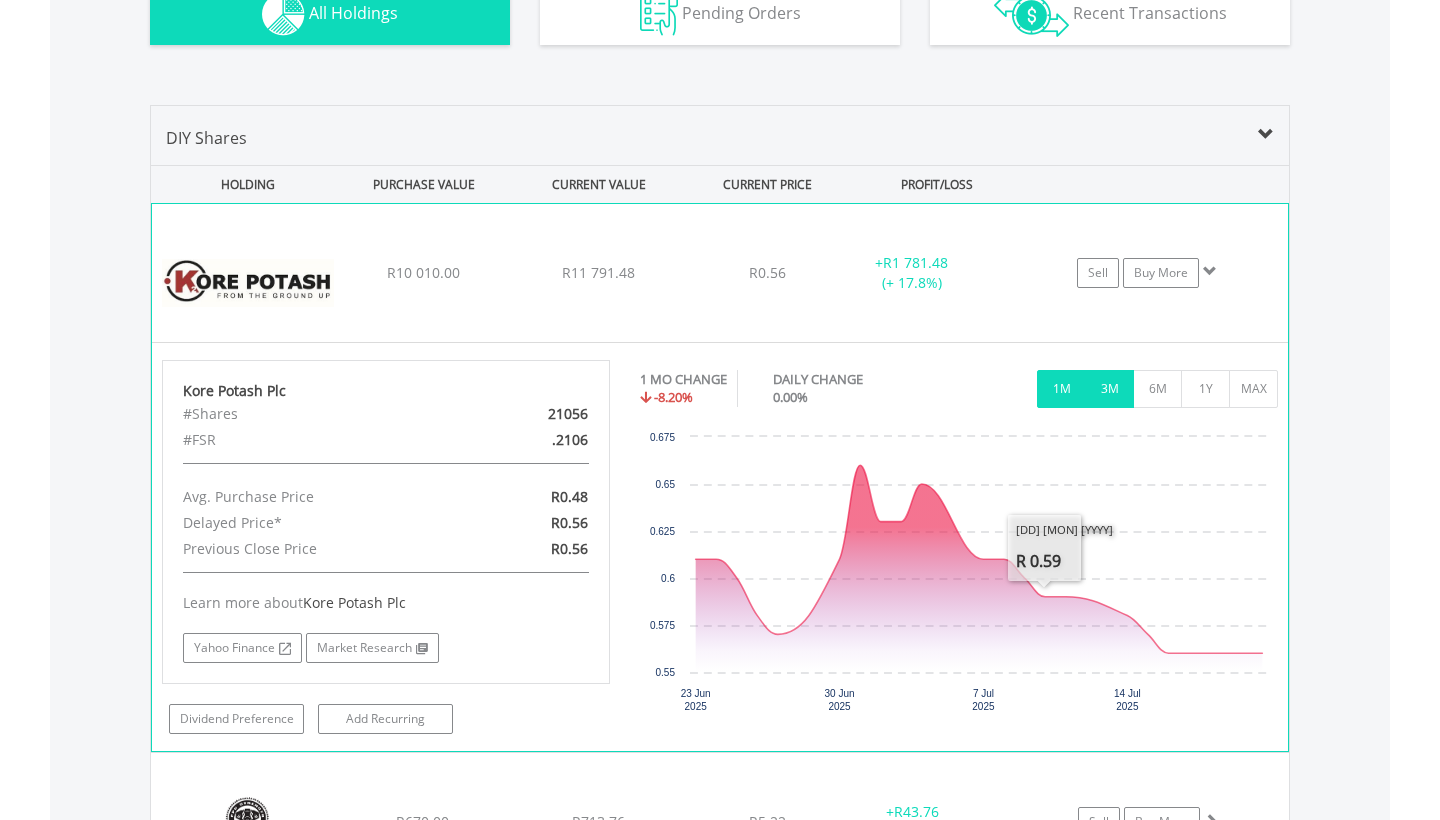click on "3M" at bounding box center (1109, 389) 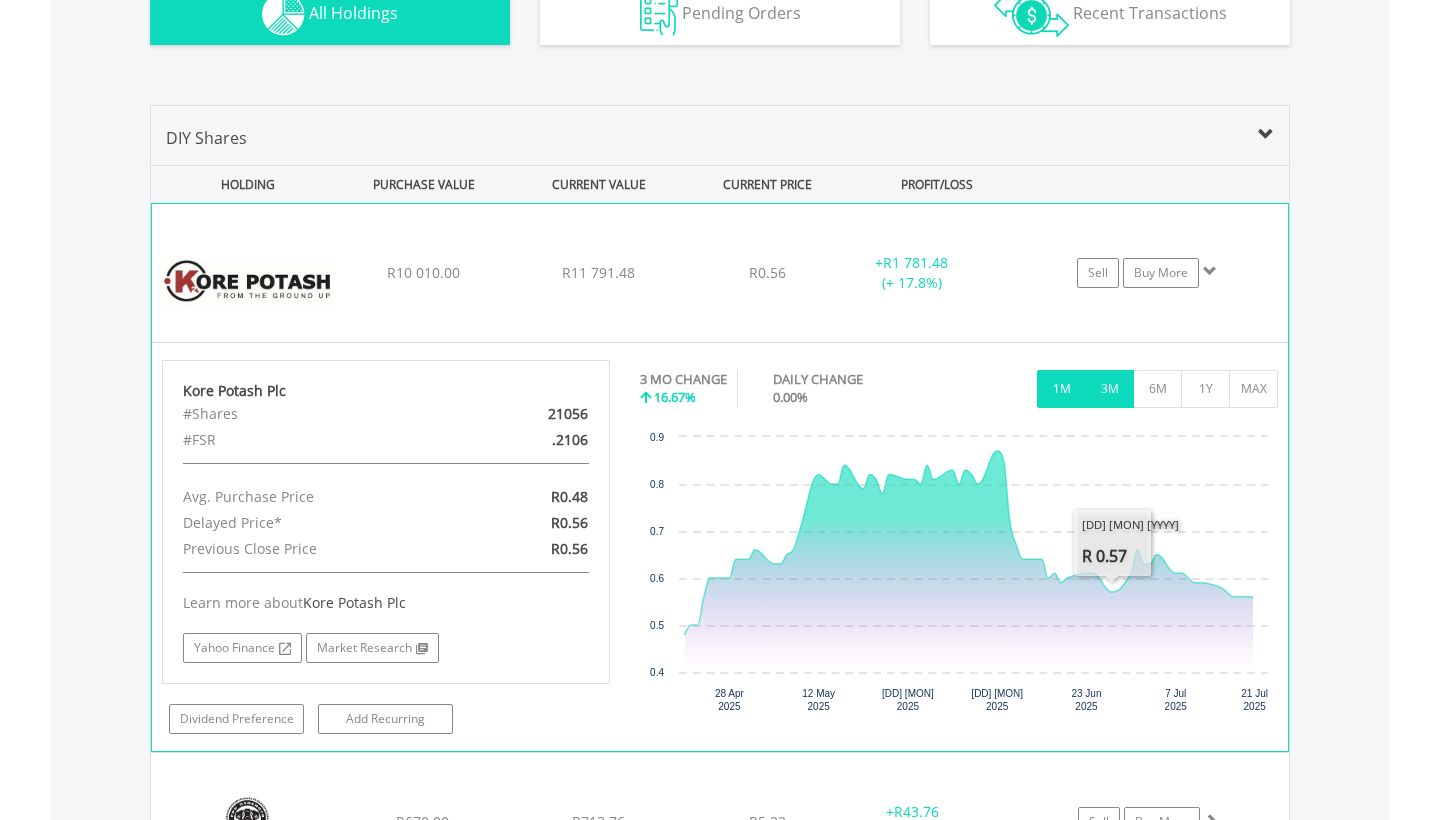 click on "1M" at bounding box center (1061, 389) 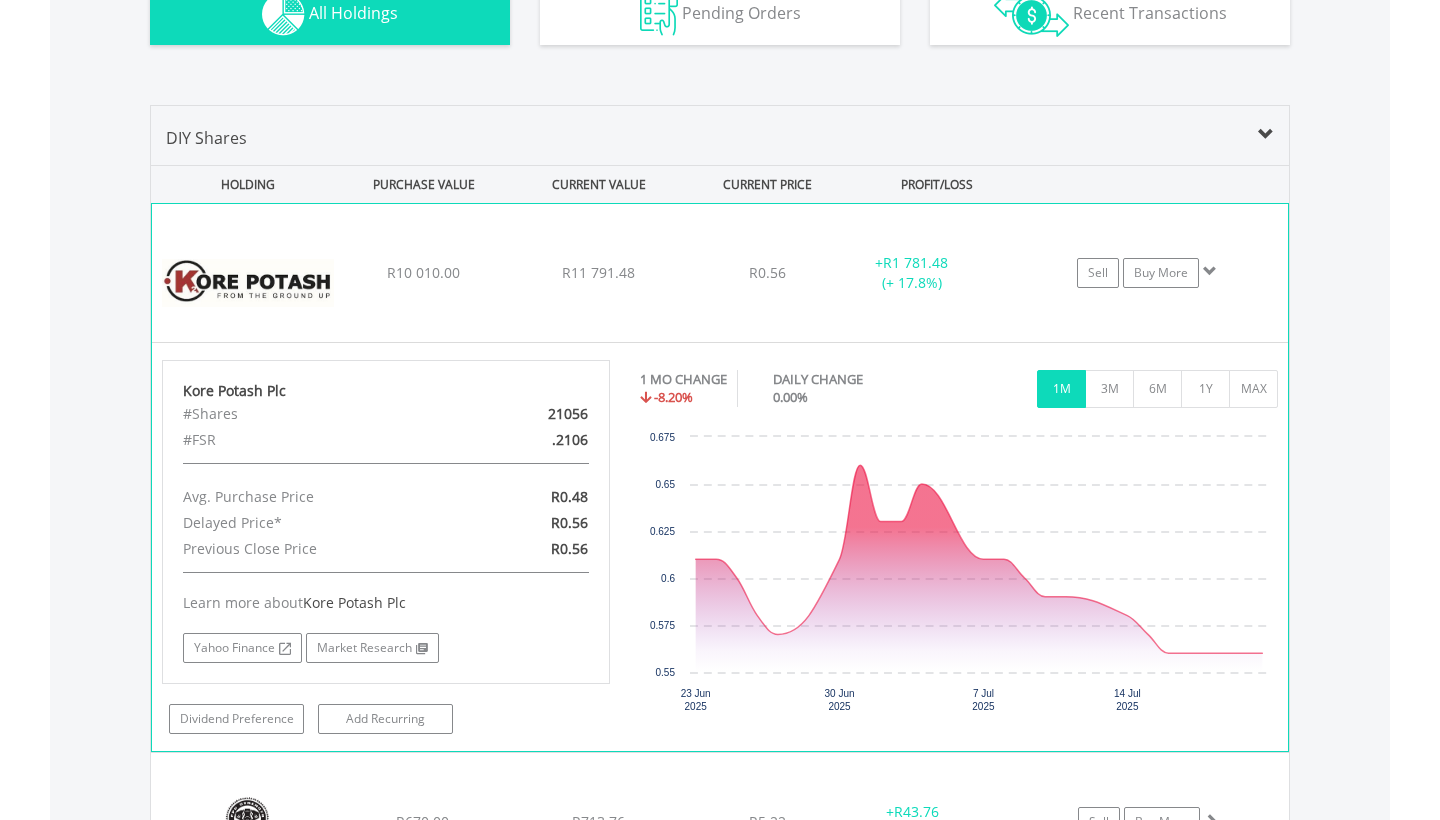 click at bounding box center (1210, 271) 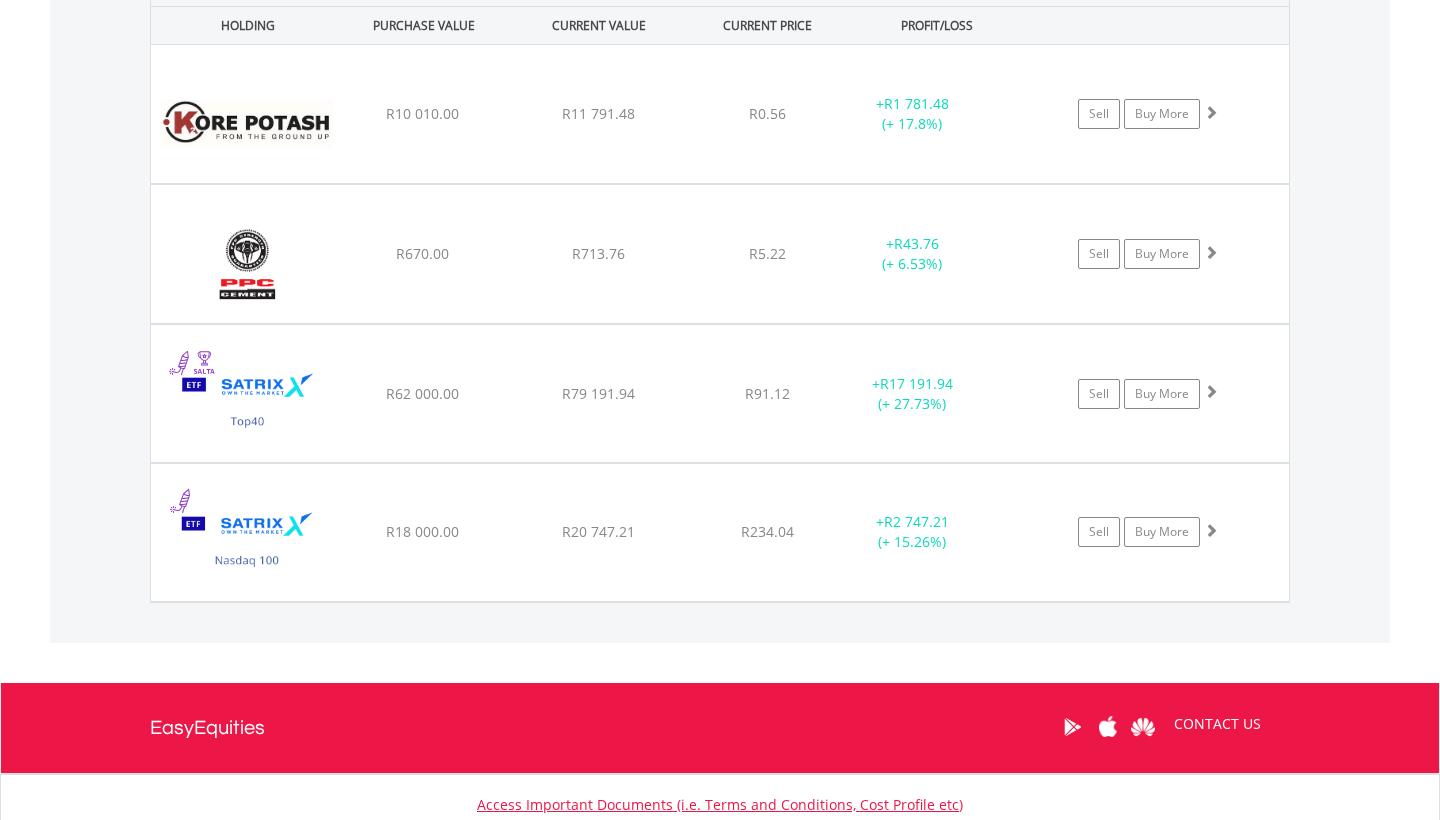 scroll, scrollTop: 1499, scrollLeft: 0, axis: vertical 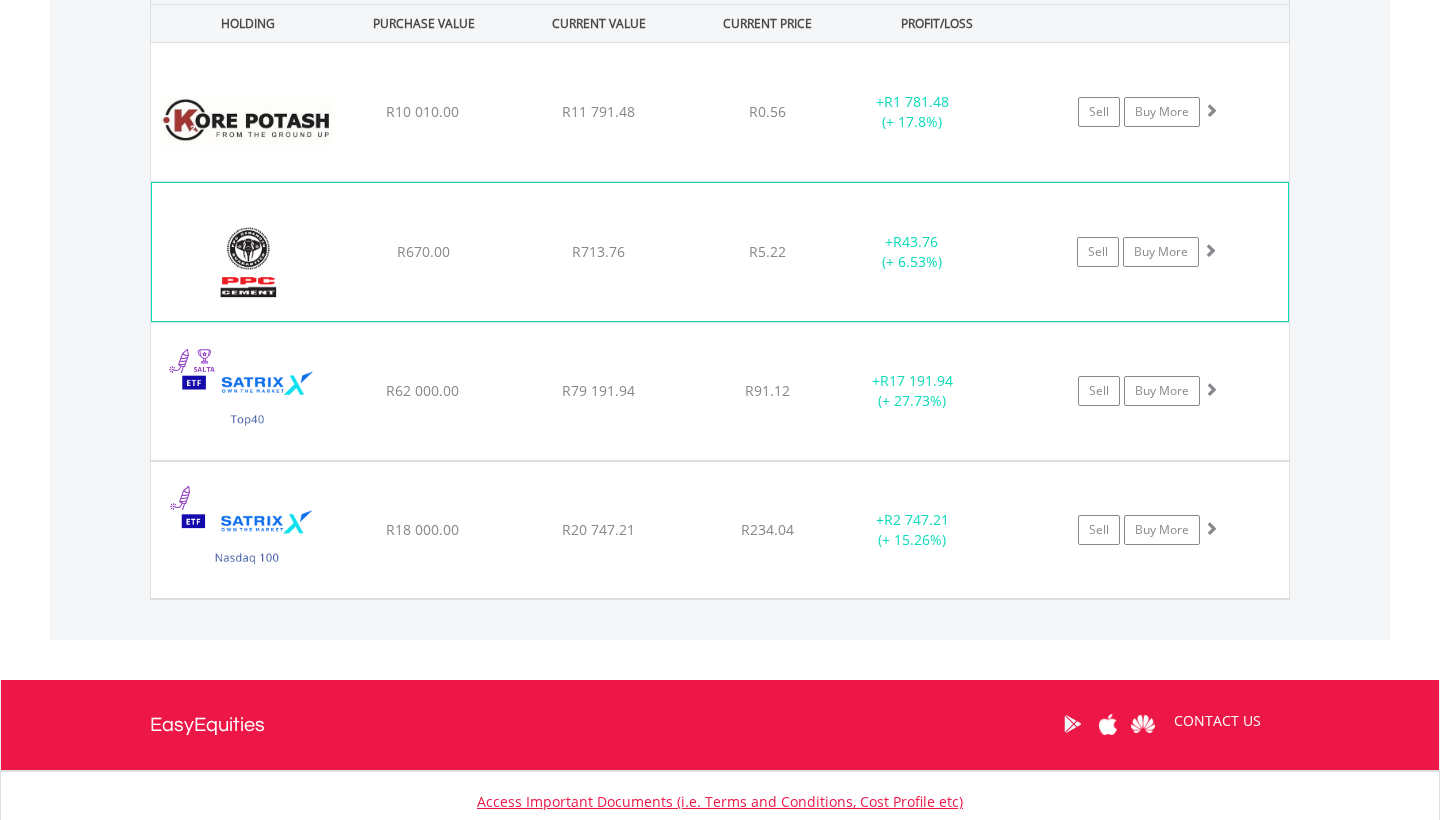 click on "+  R[NUM] (+ [PERCENT]%)" at bounding box center [937, 112] 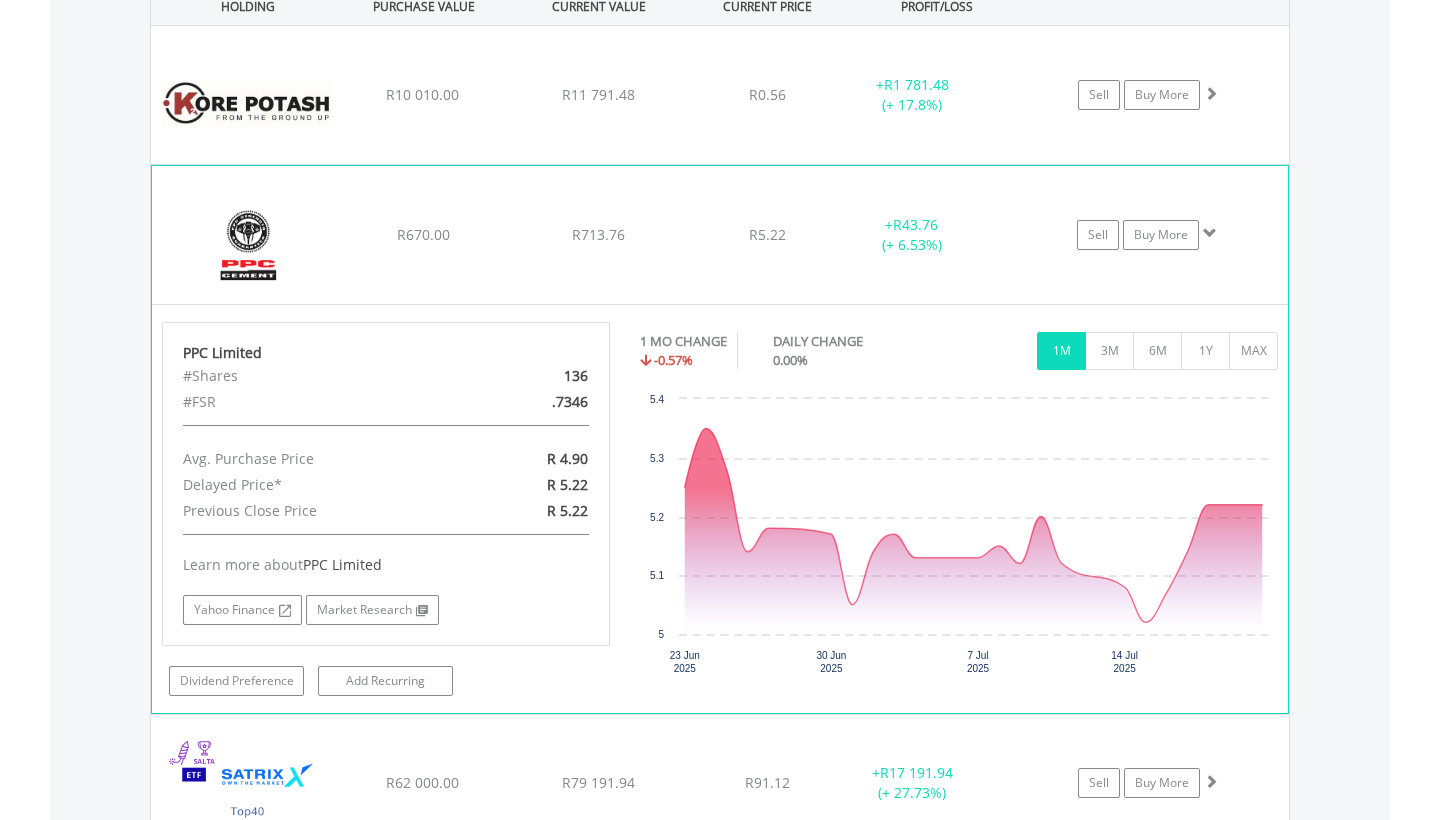 scroll, scrollTop: 1515, scrollLeft: 0, axis: vertical 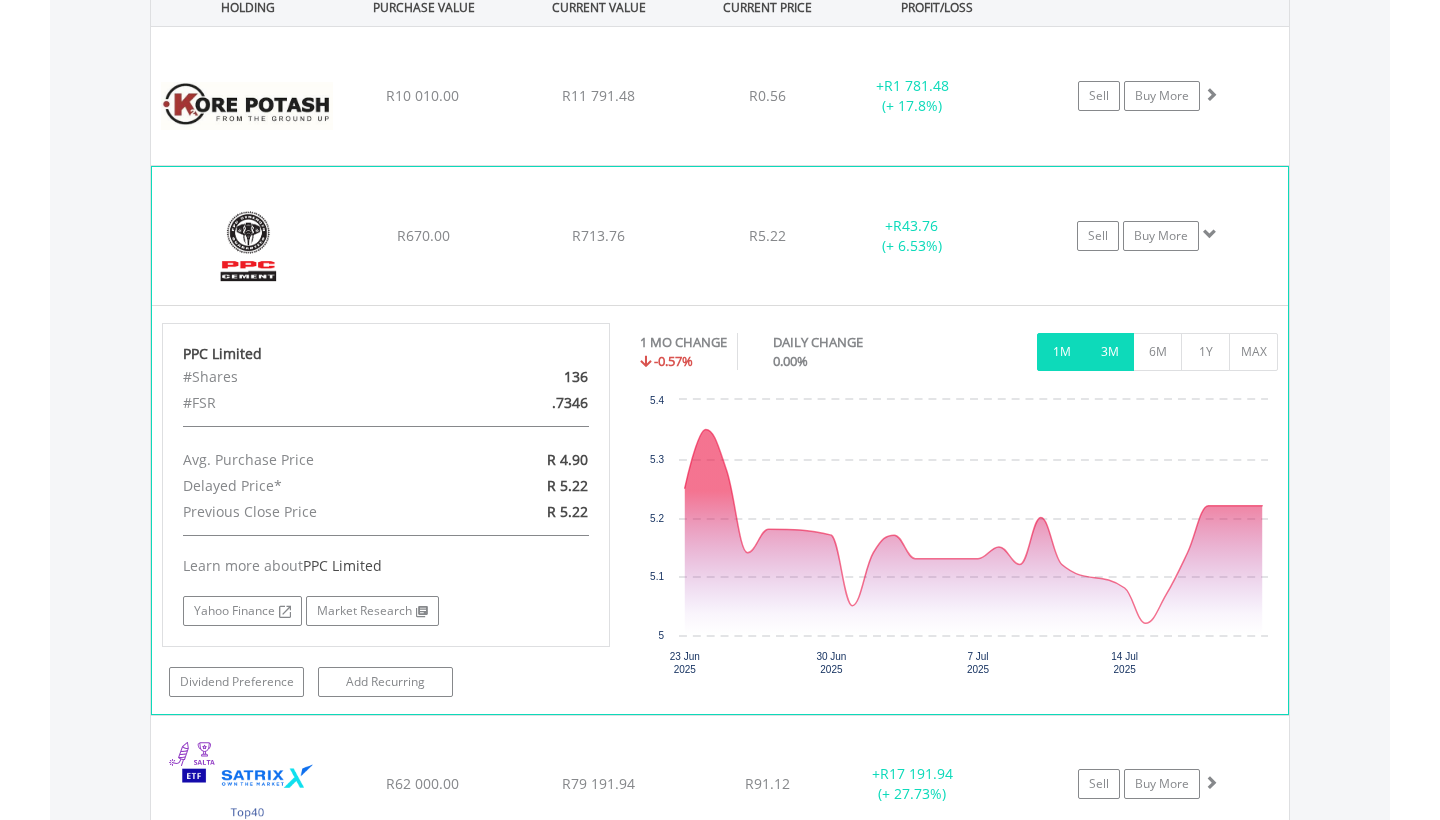click on "3M" at bounding box center (1109, 352) 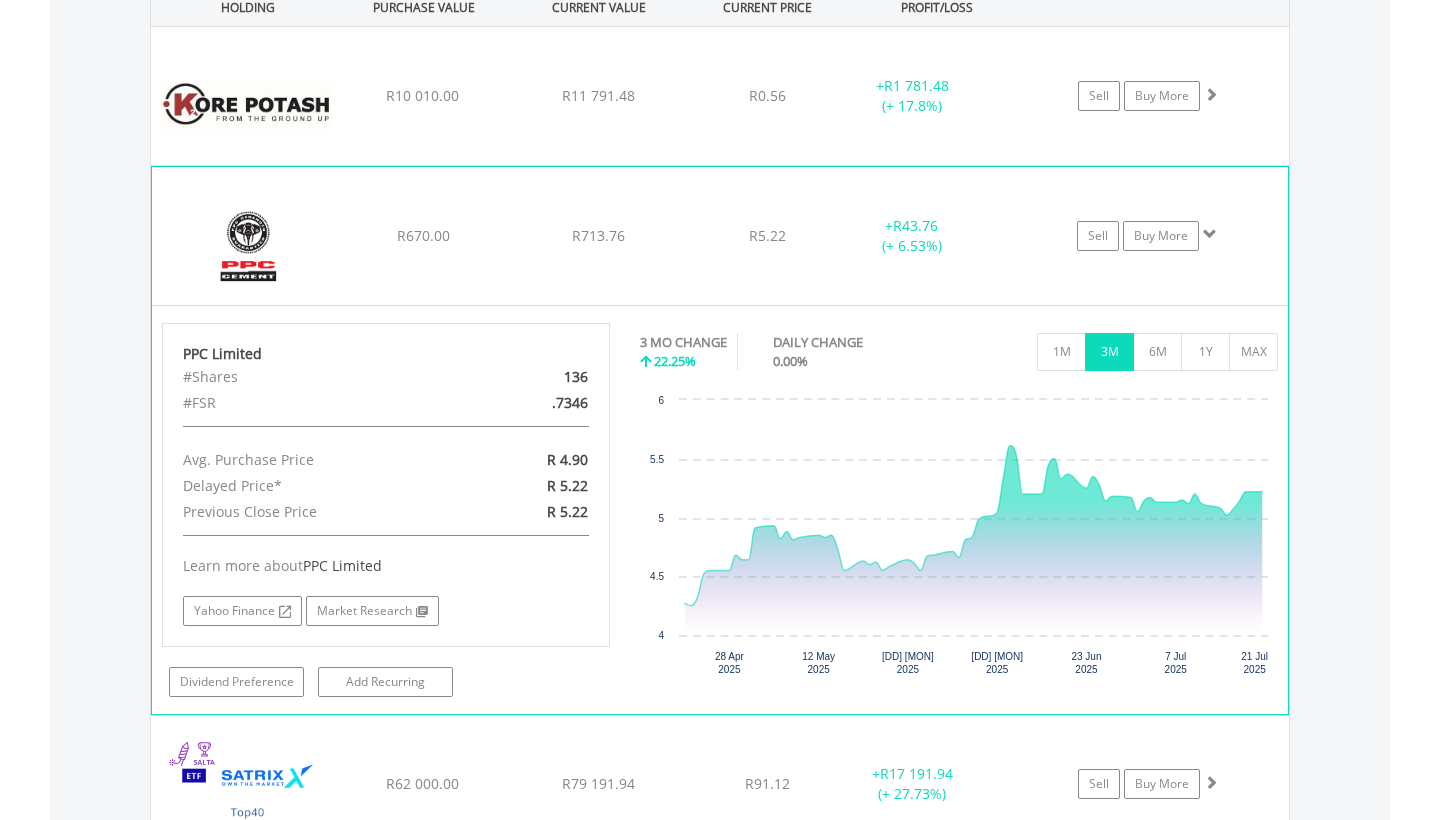 click on "Sell
Buy More" at bounding box center (1158, 96) 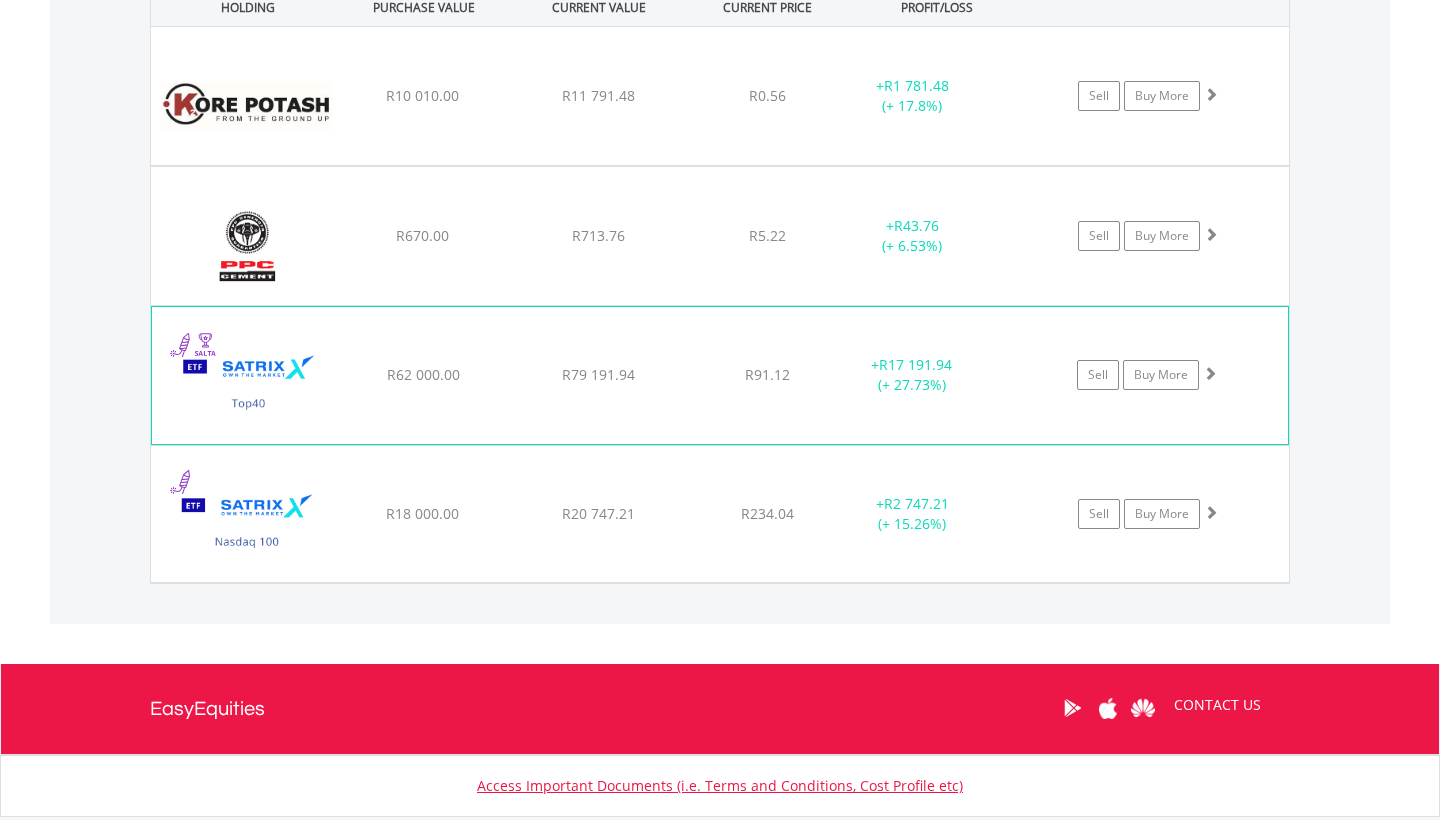 click on "Satrix 40 ETF
R62 000.00
R79 191.94
R91.12
+  R17 191.94 (+ 27.73%)
Sell
Buy More" at bounding box center [720, 96] 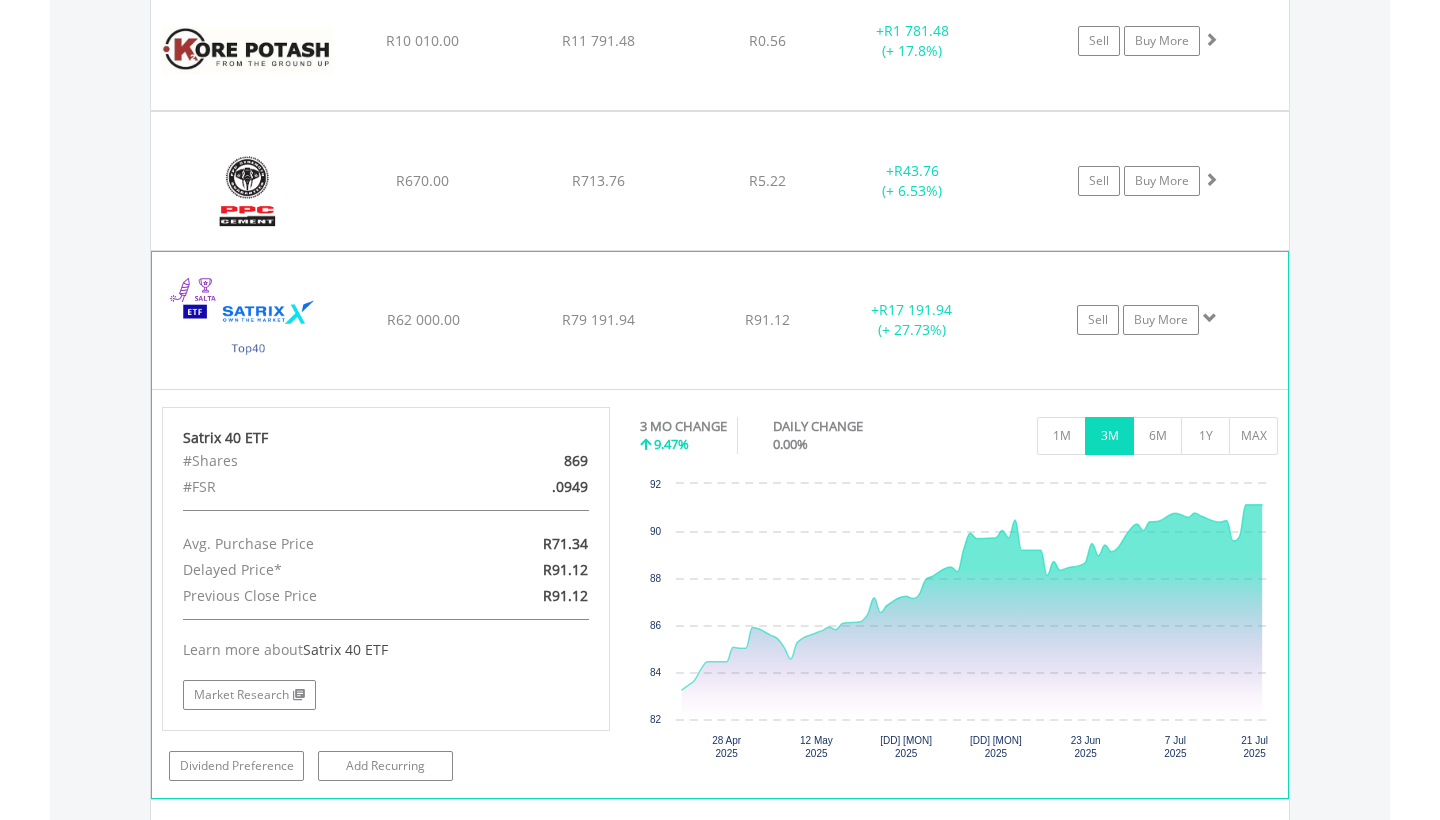 scroll, scrollTop: 1571, scrollLeft: 0, axis: vertical 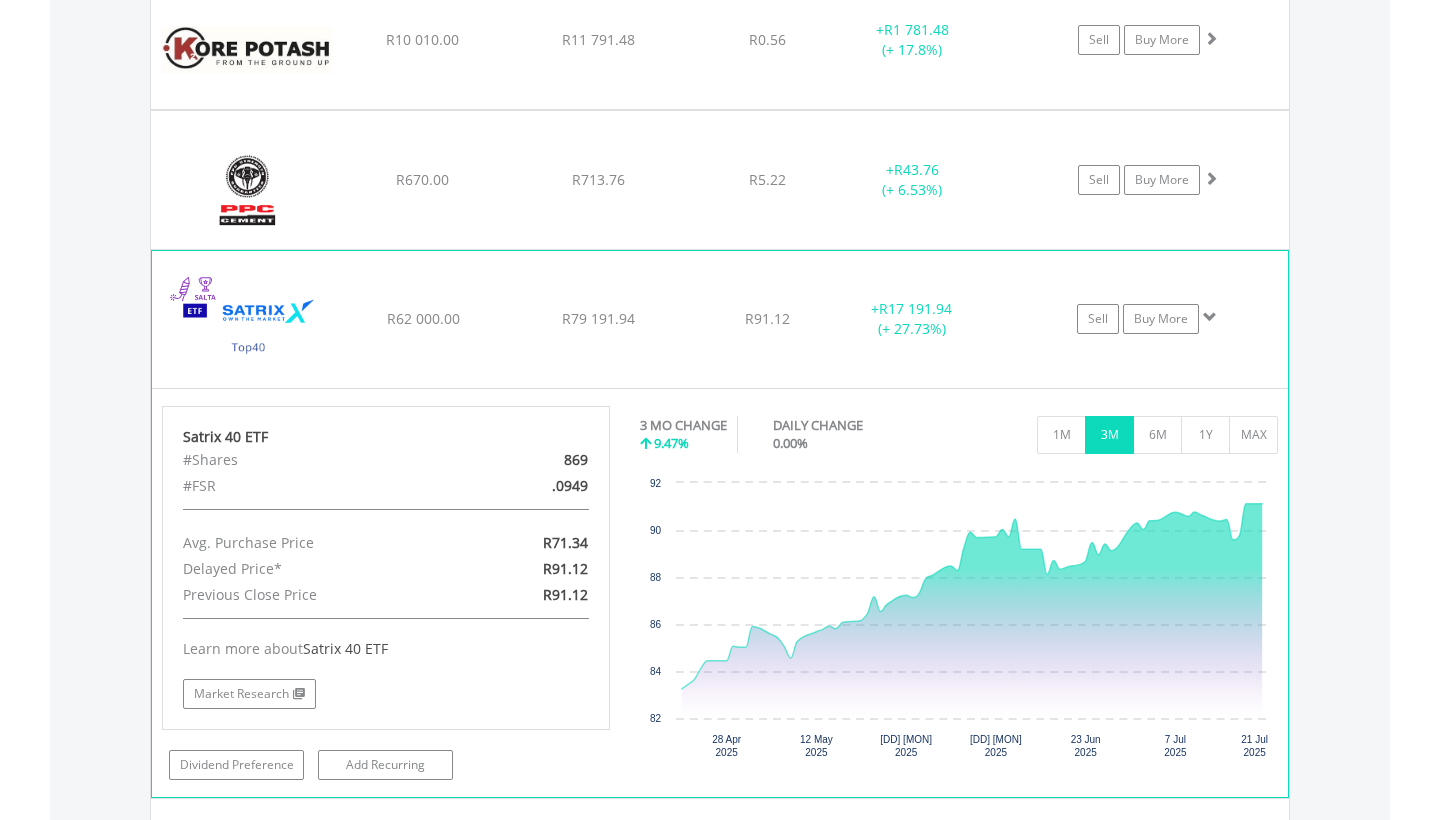 click on "Sell
Buy More" at bounding box center [1158, 40] 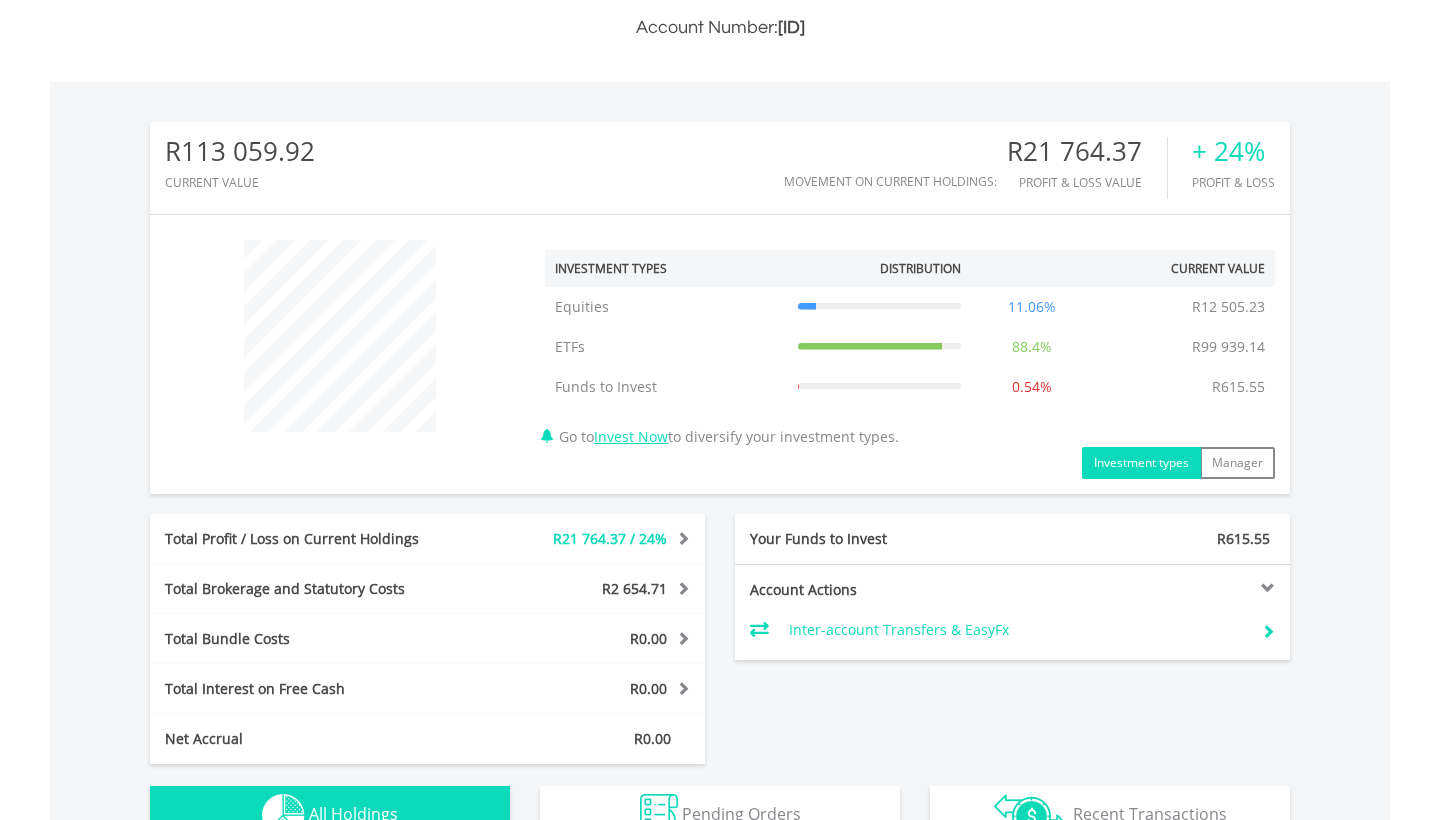 scroll, scrollTop: 538, scrollLeft: 0, axis: vertical 